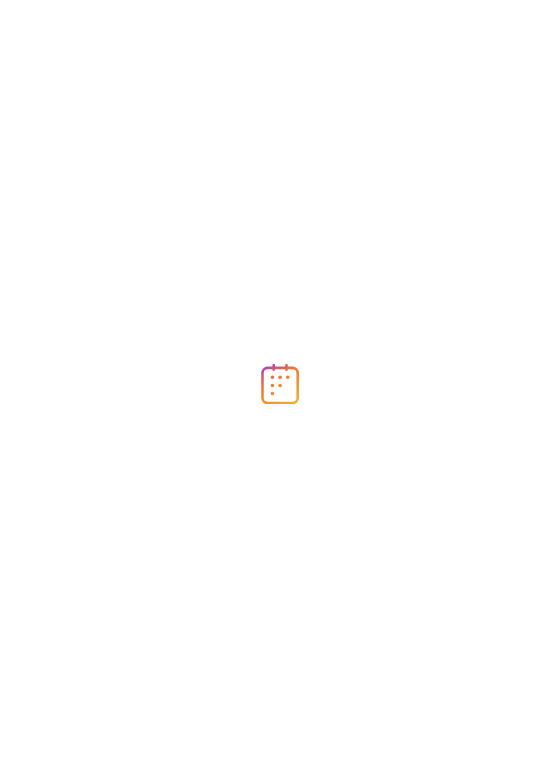 scroll, scrollTop: 0, scrollLeft: 0, axis: both 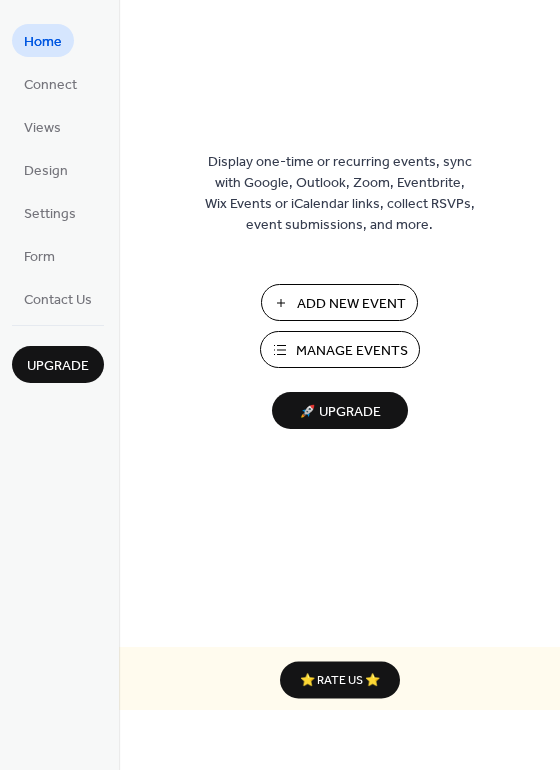 click on "Add New Event" at bounding box center (351, 304) 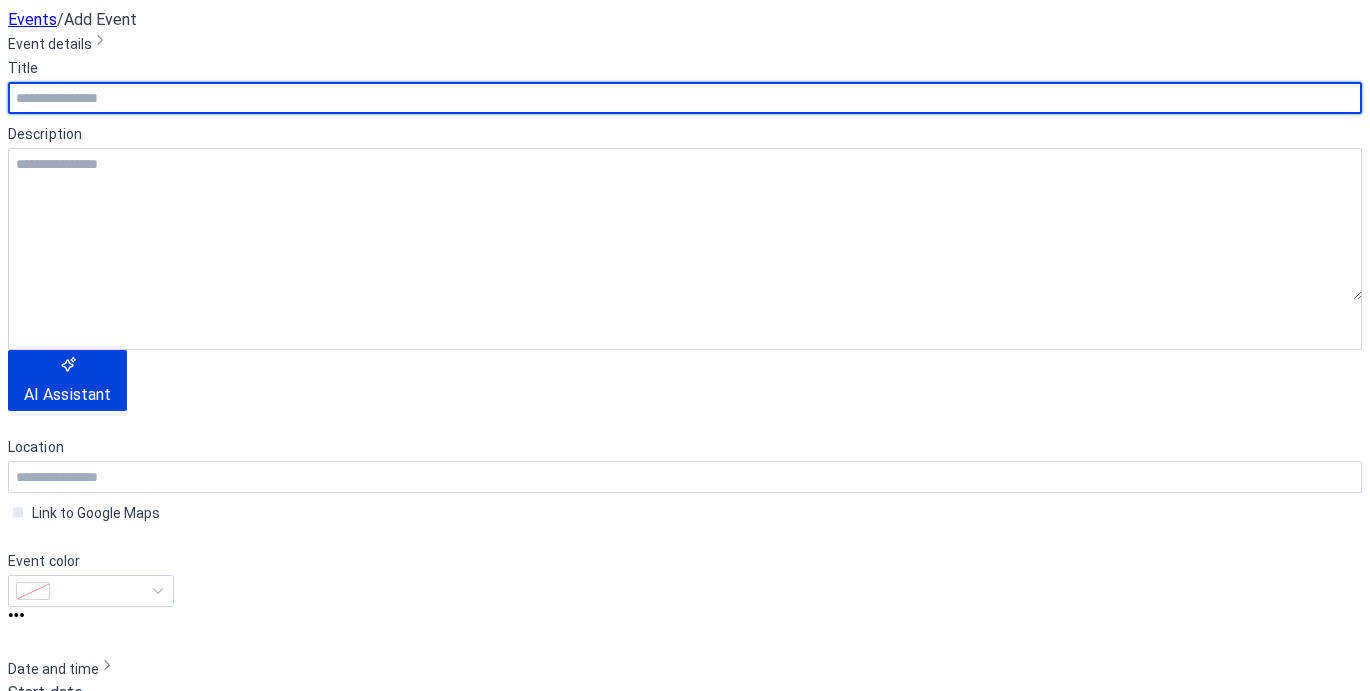 scroll, scrollTop: 0, scrollLeft: 0, axis: both 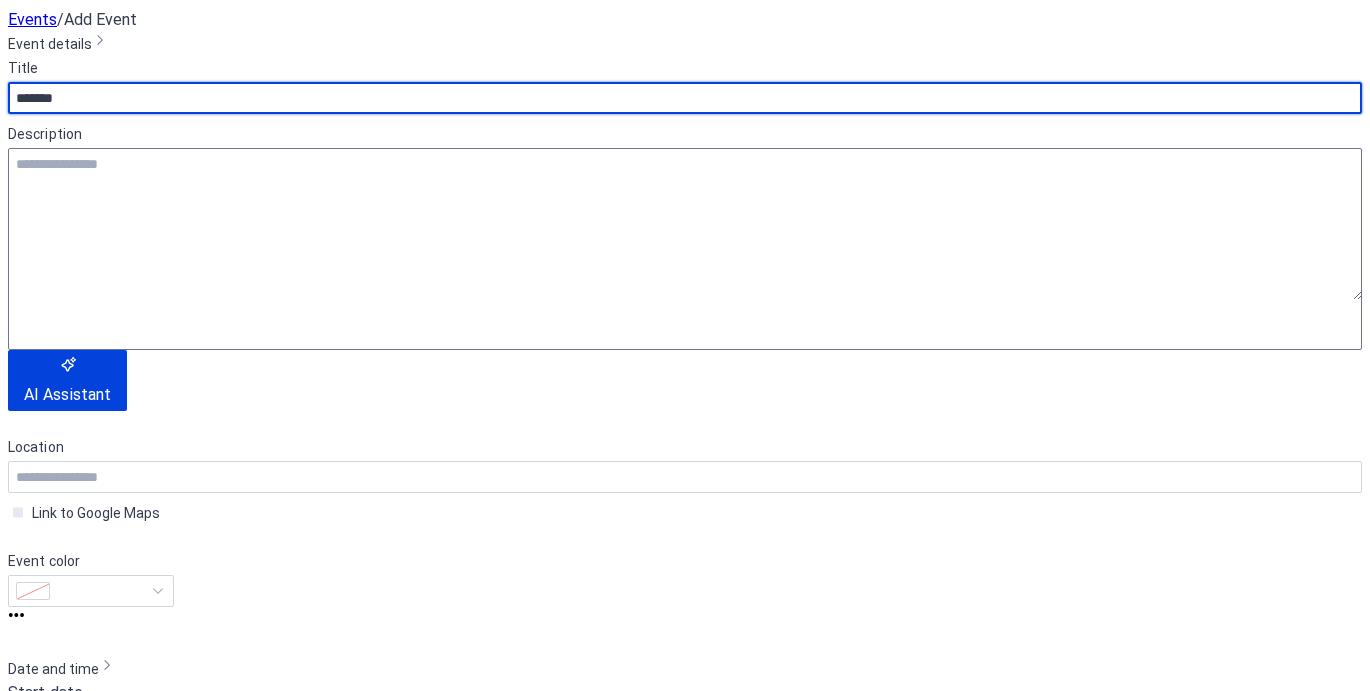 type on "*******" 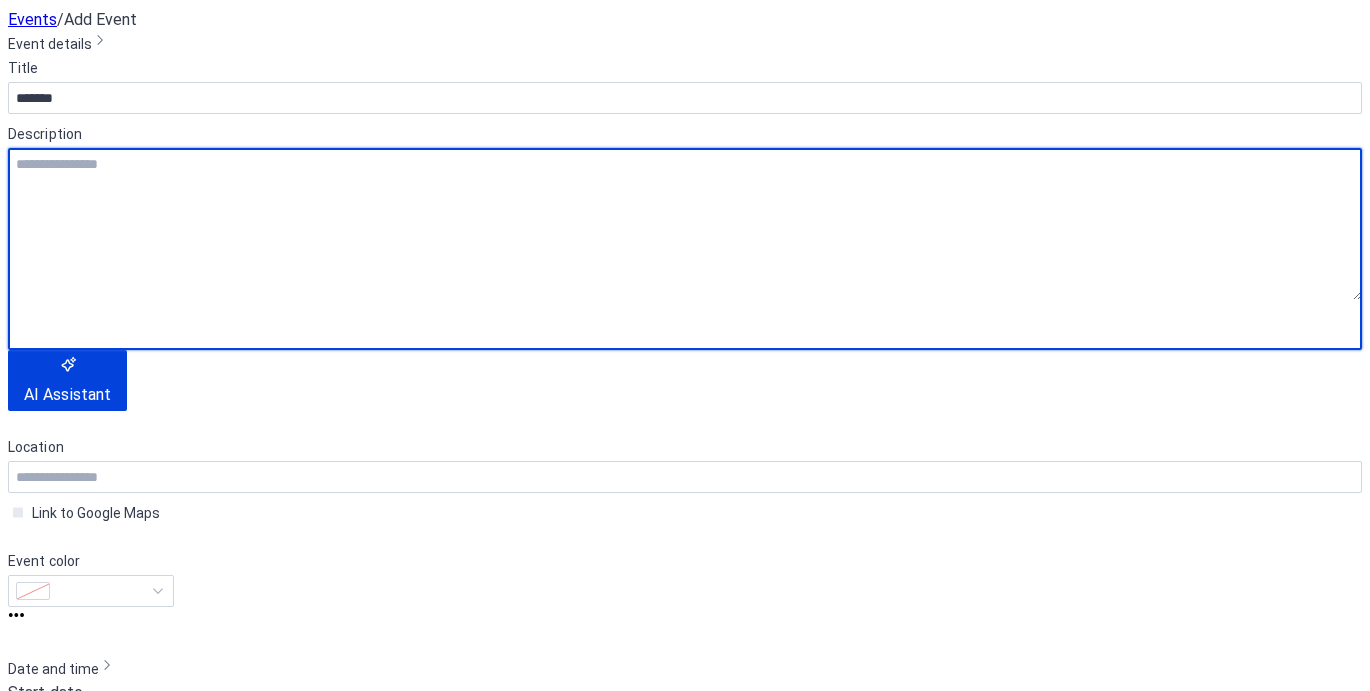 click at bounding box center [685, 224] 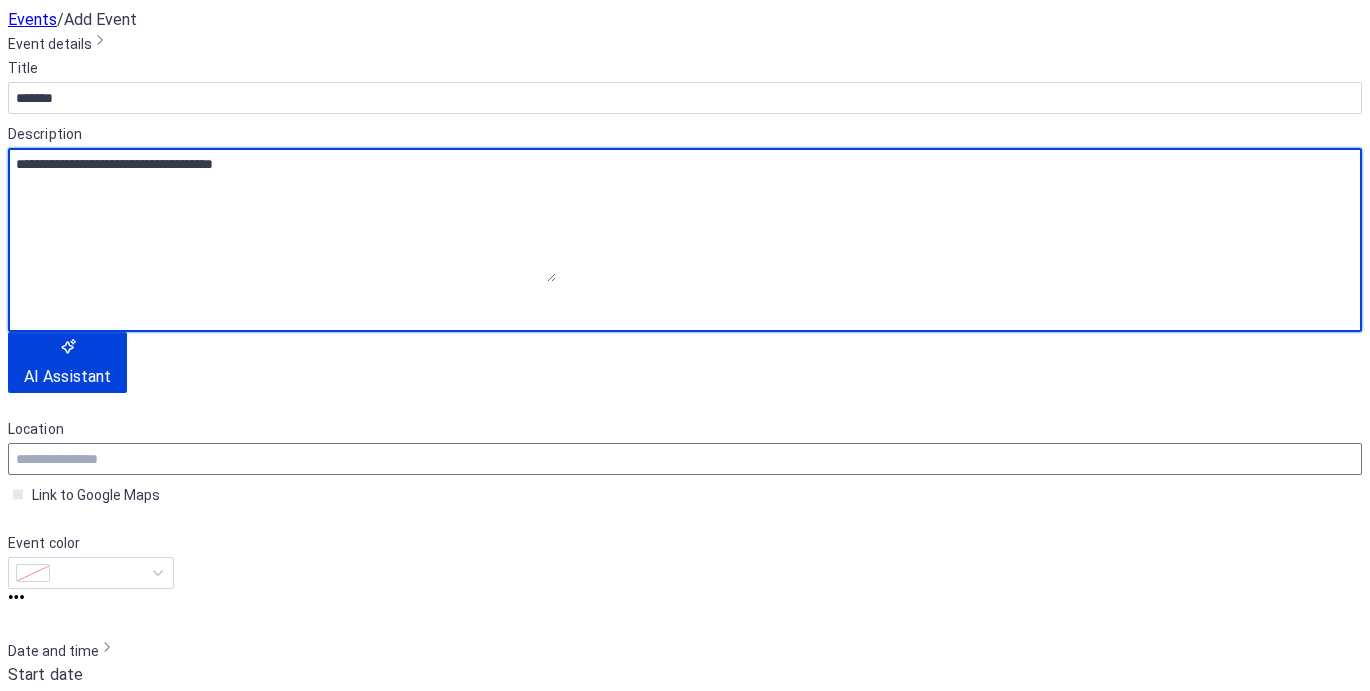 type on "**********" 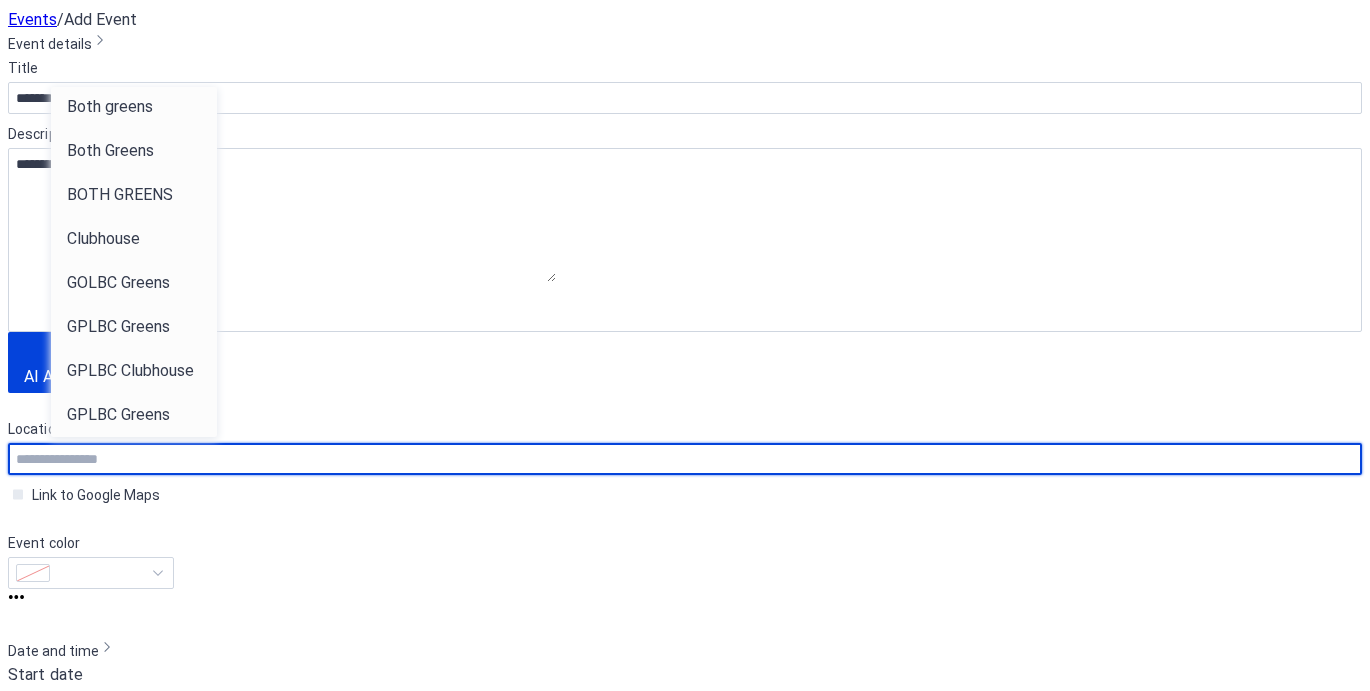 click at bounding box center [685, 459] 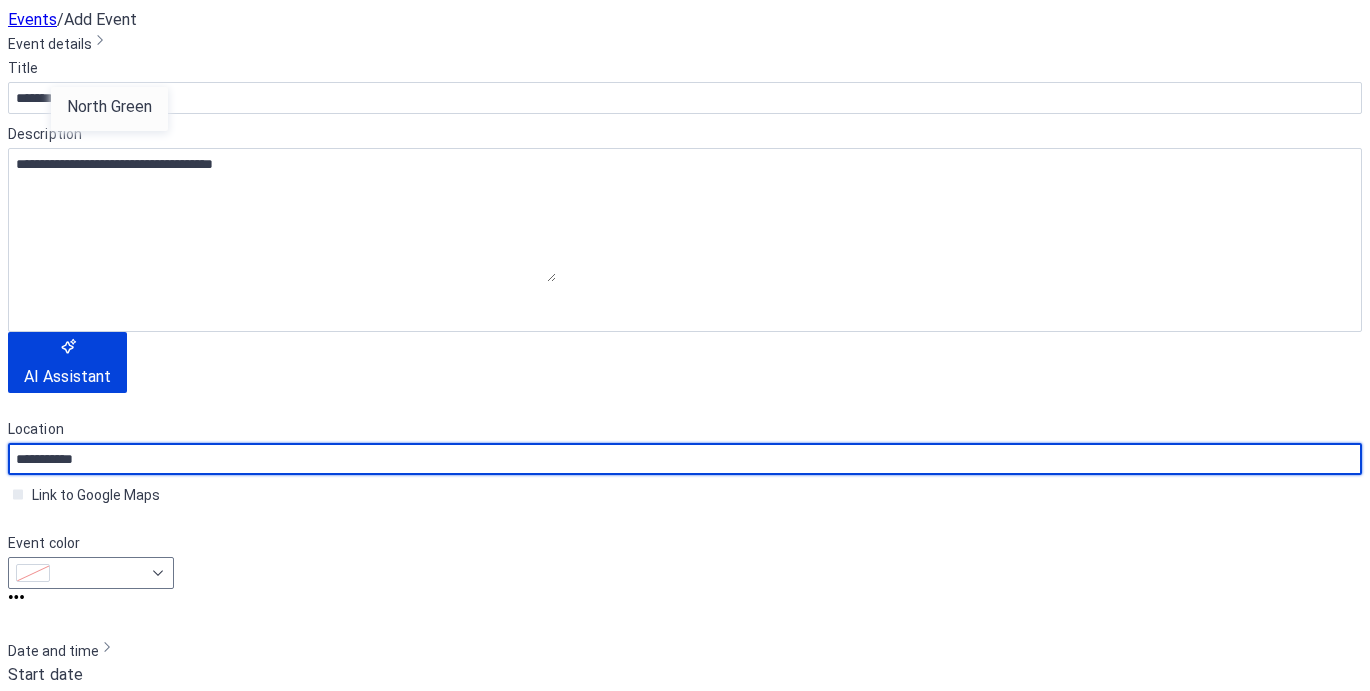 type on "**********" 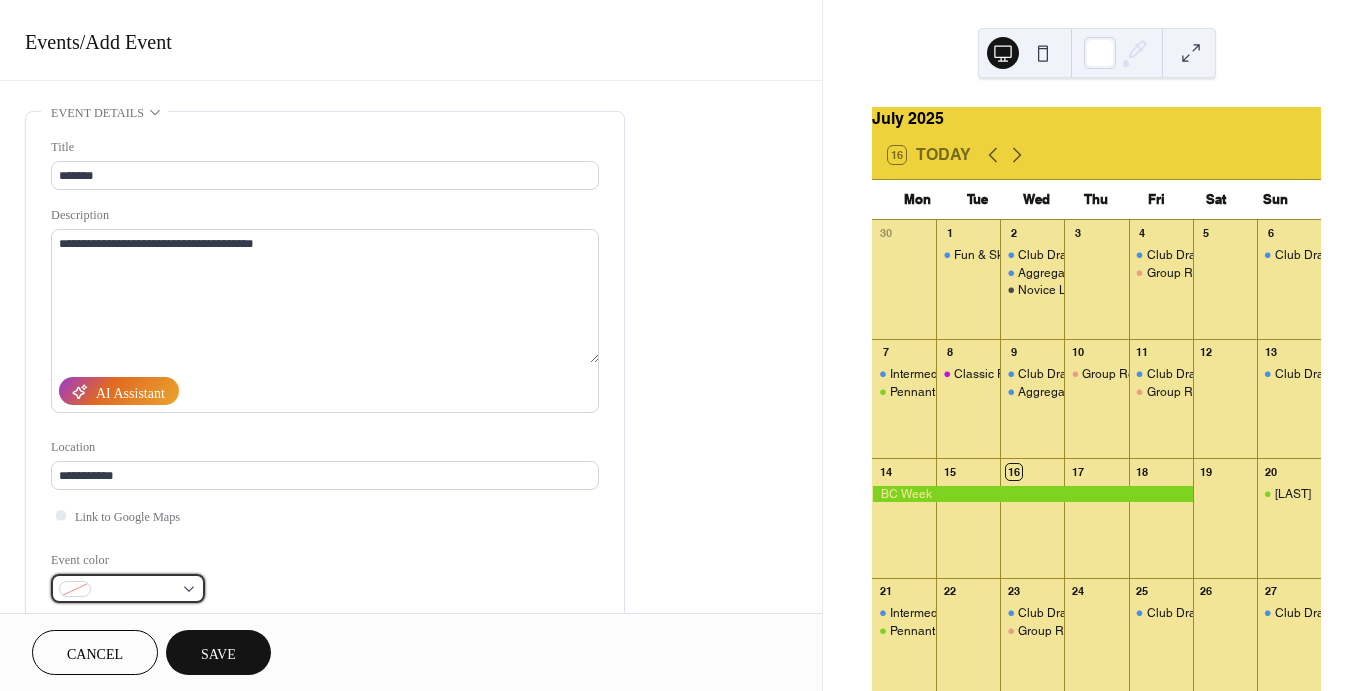 click at bounding box center (136, 590) 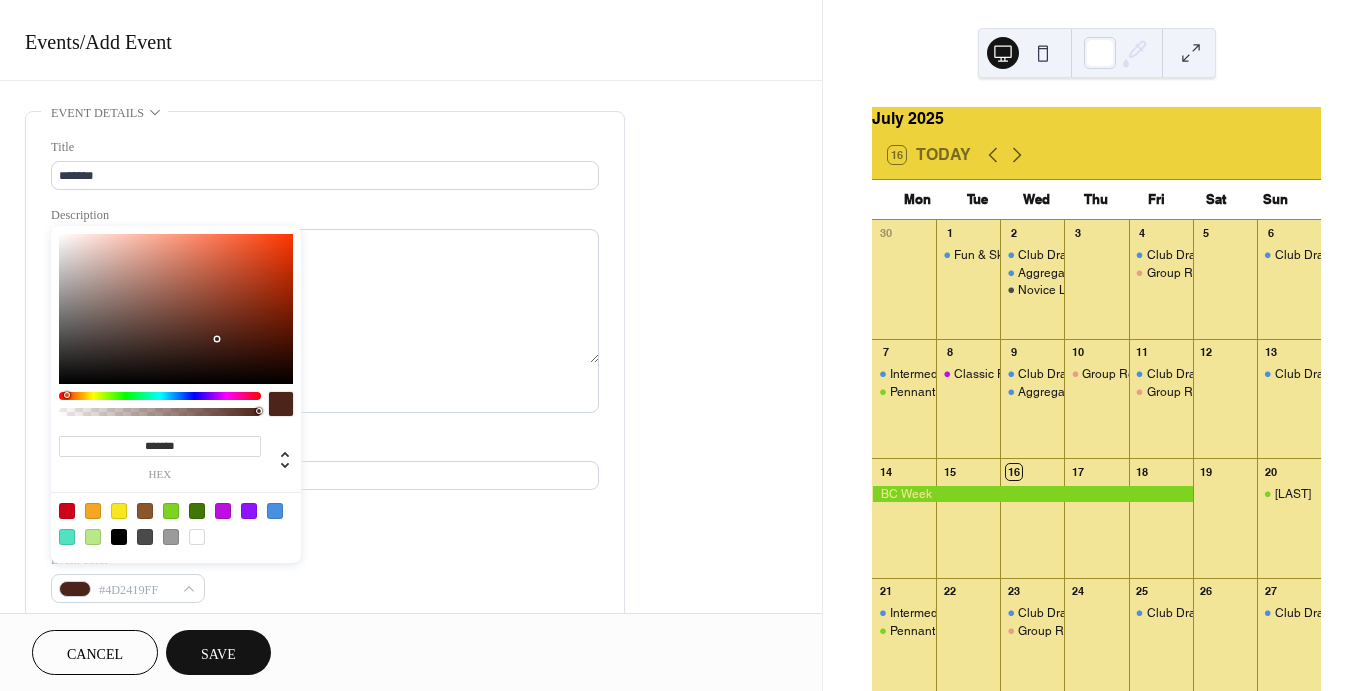 click at bounding box center [160, 396] 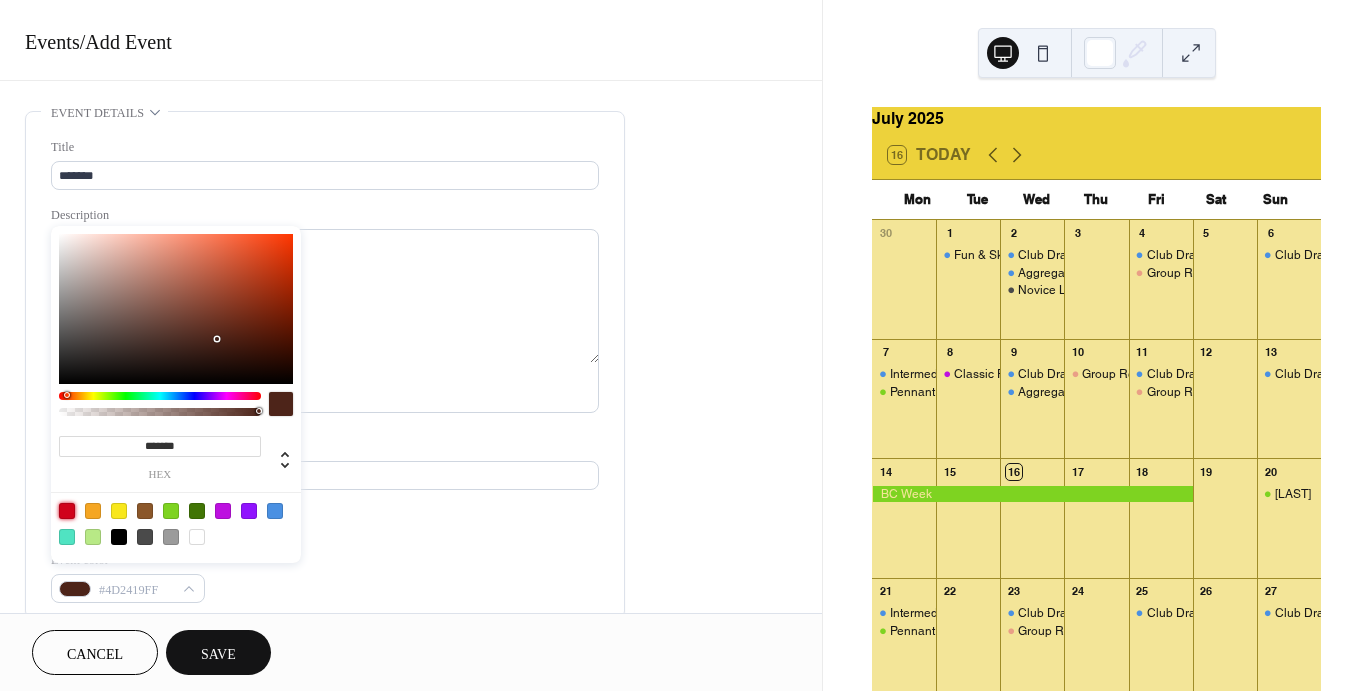 click at bounding box center [67, 511] 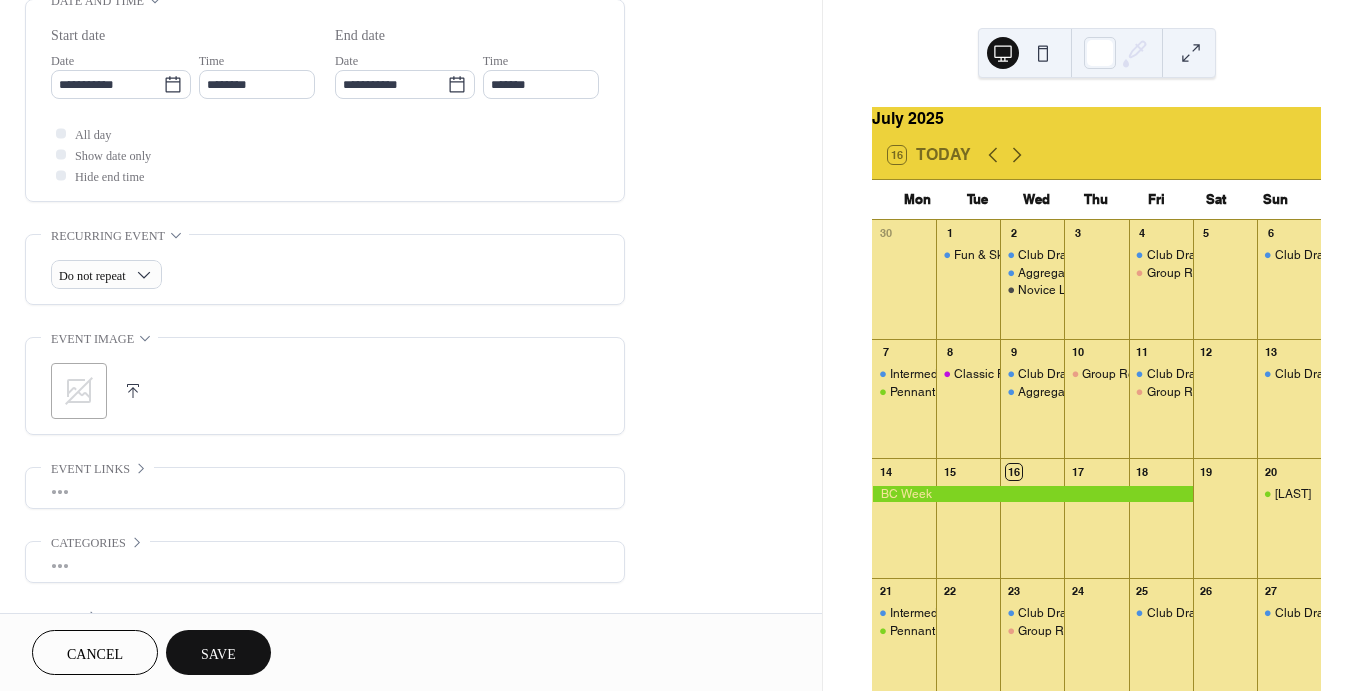 scroll, scrollTop: 605, scrollLeft: 0, axis: vertical 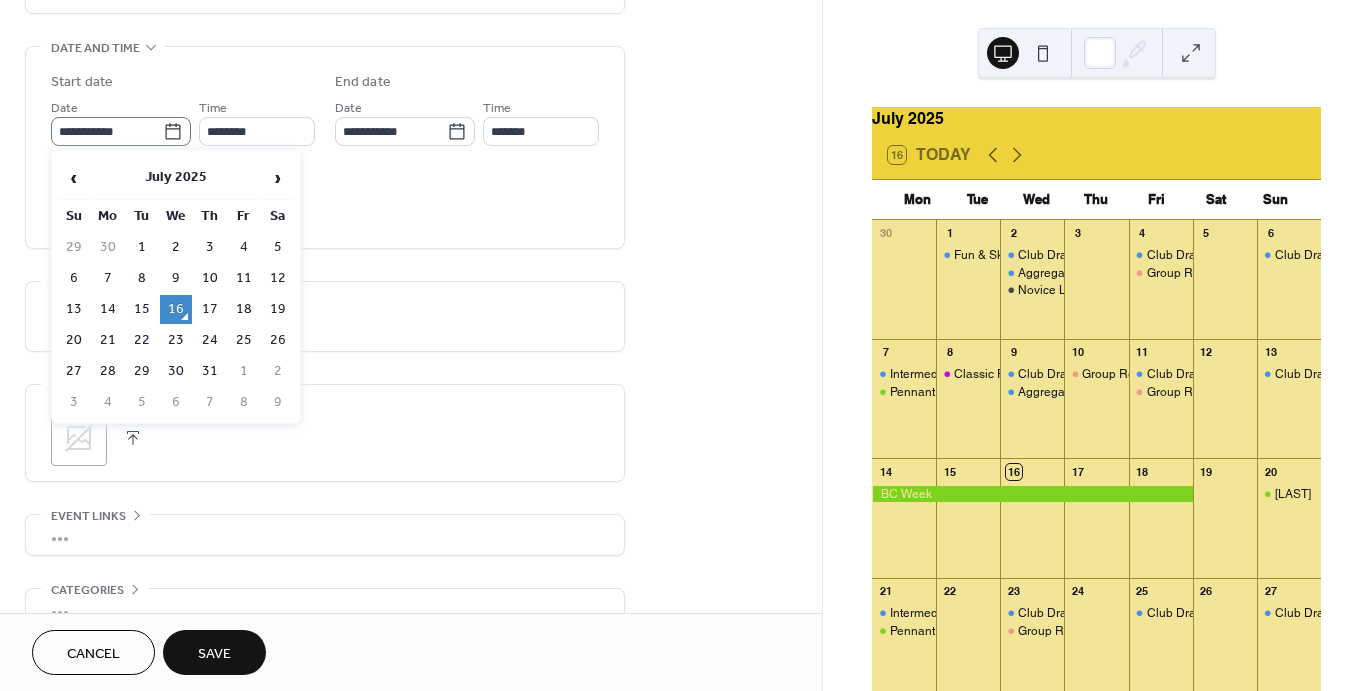 click 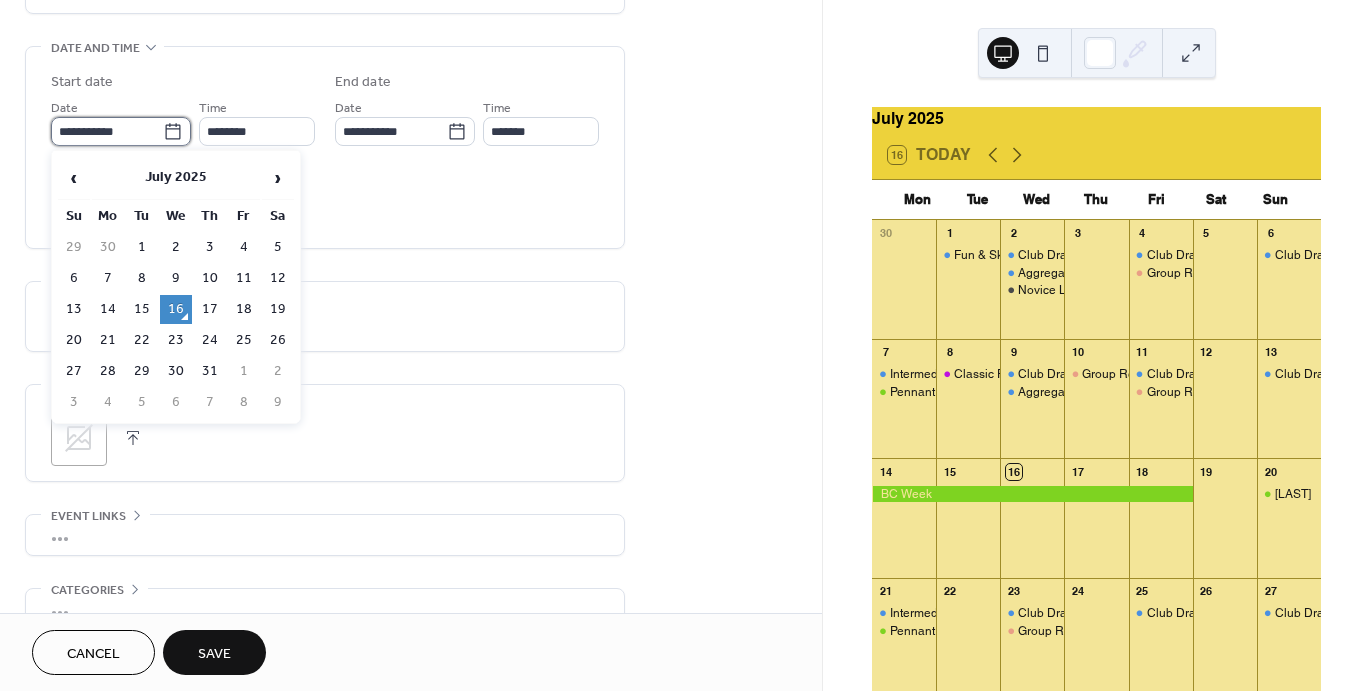 click on "**********" at bounding box center (107, 131) 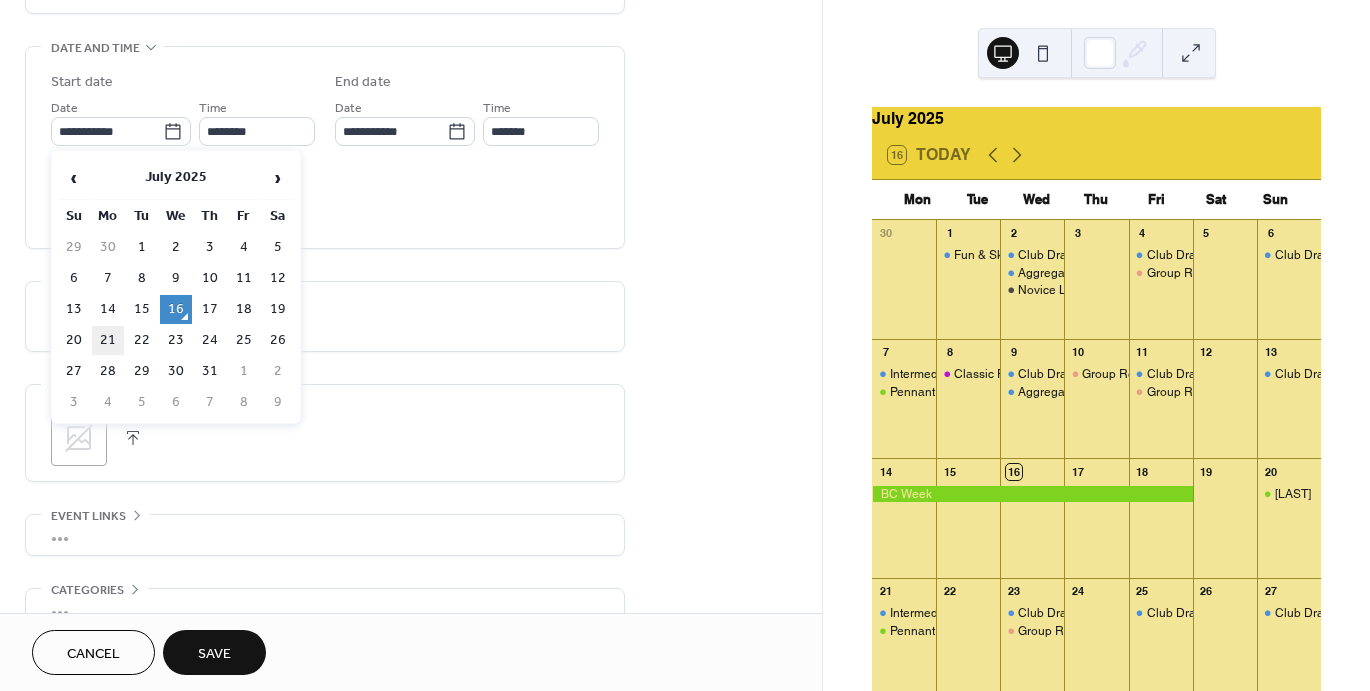 click on "21" at bounding box center (108, 340) 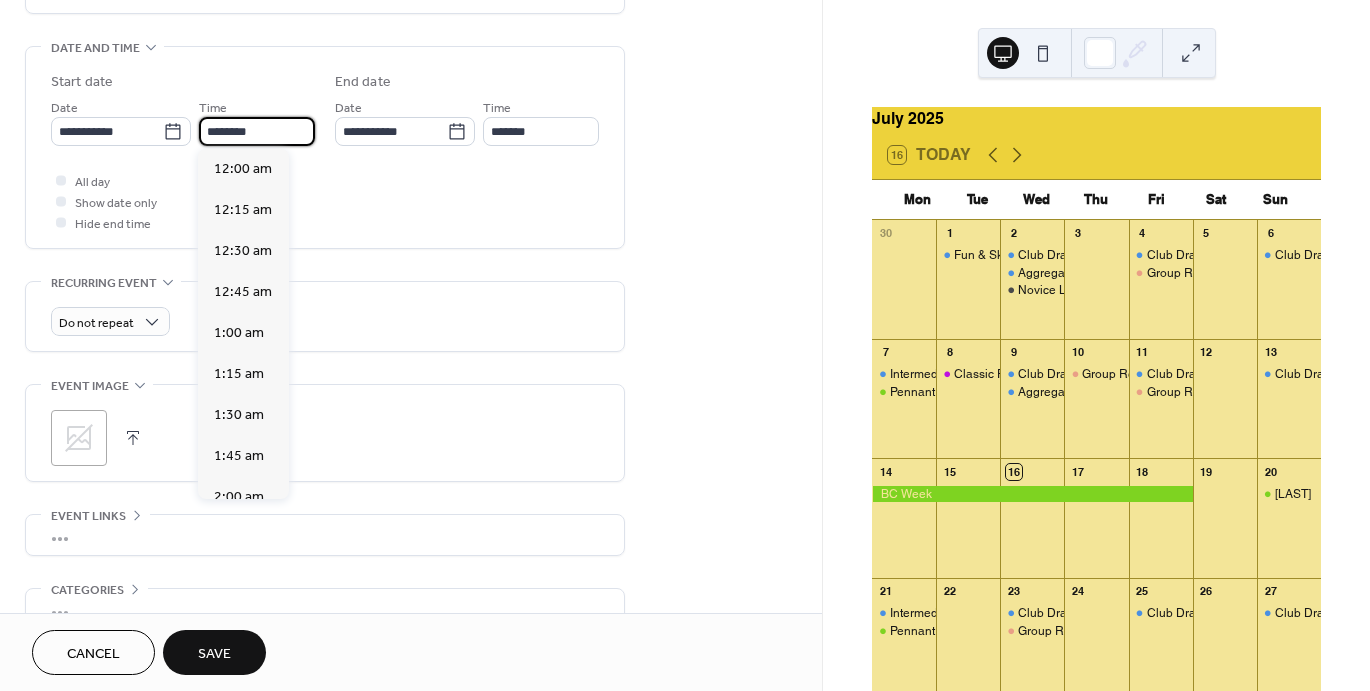 scroll, scrollTop: 1968, scrollLeft: 0, axis: vertical 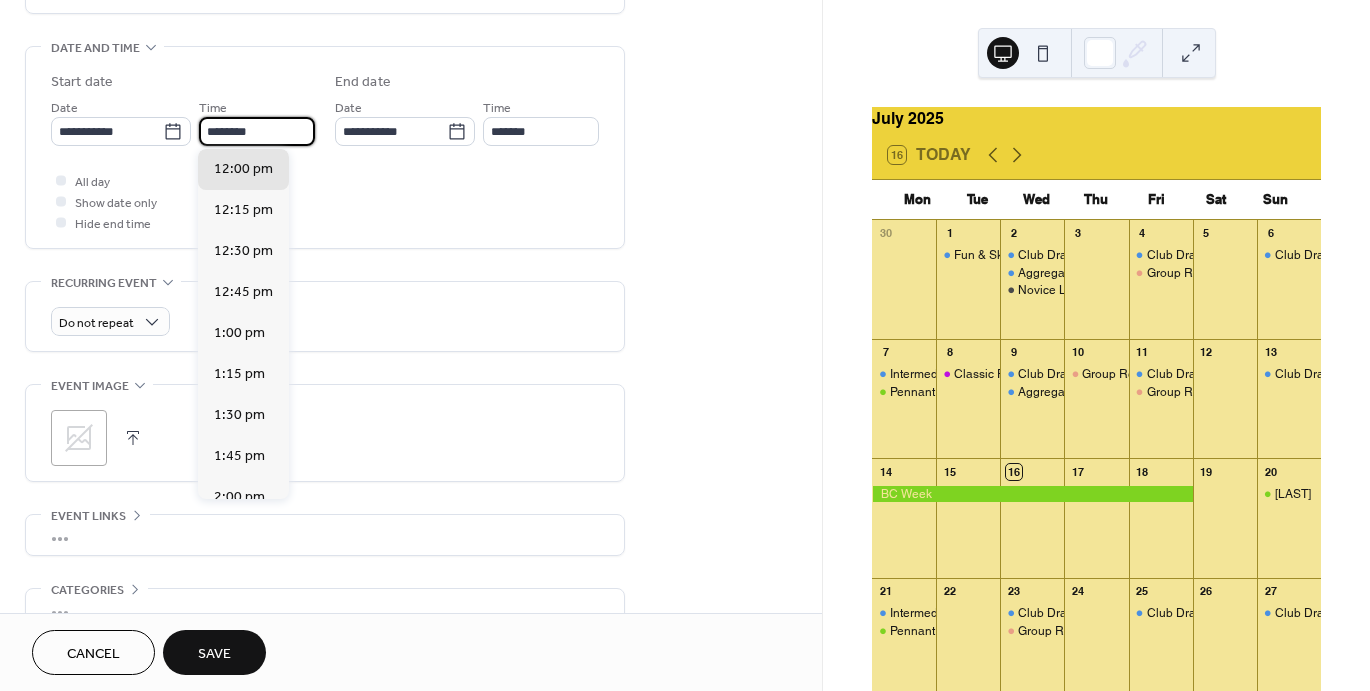 click on "********" at bounding box center [257, 131] 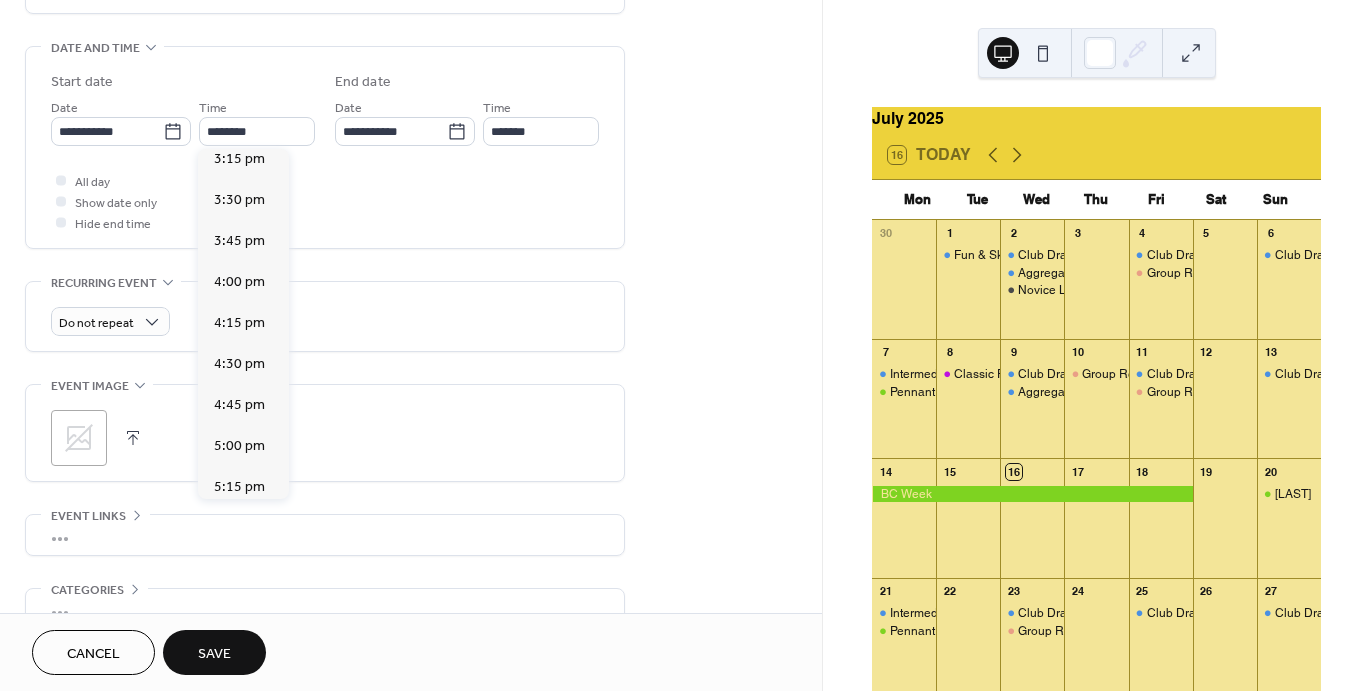 scroll, scrollTop: 2580, scrollLeft: 0, axis: vertical 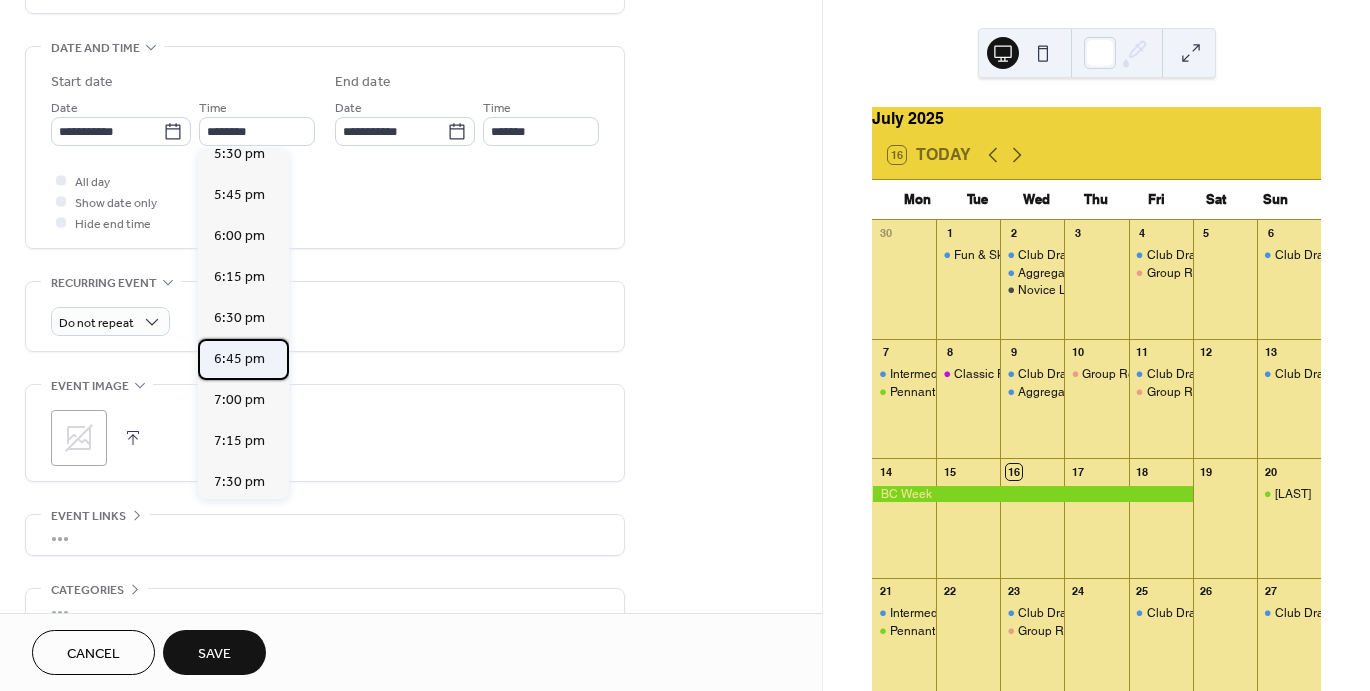 click on "6:45 pm" at bounding box center (239, 358) 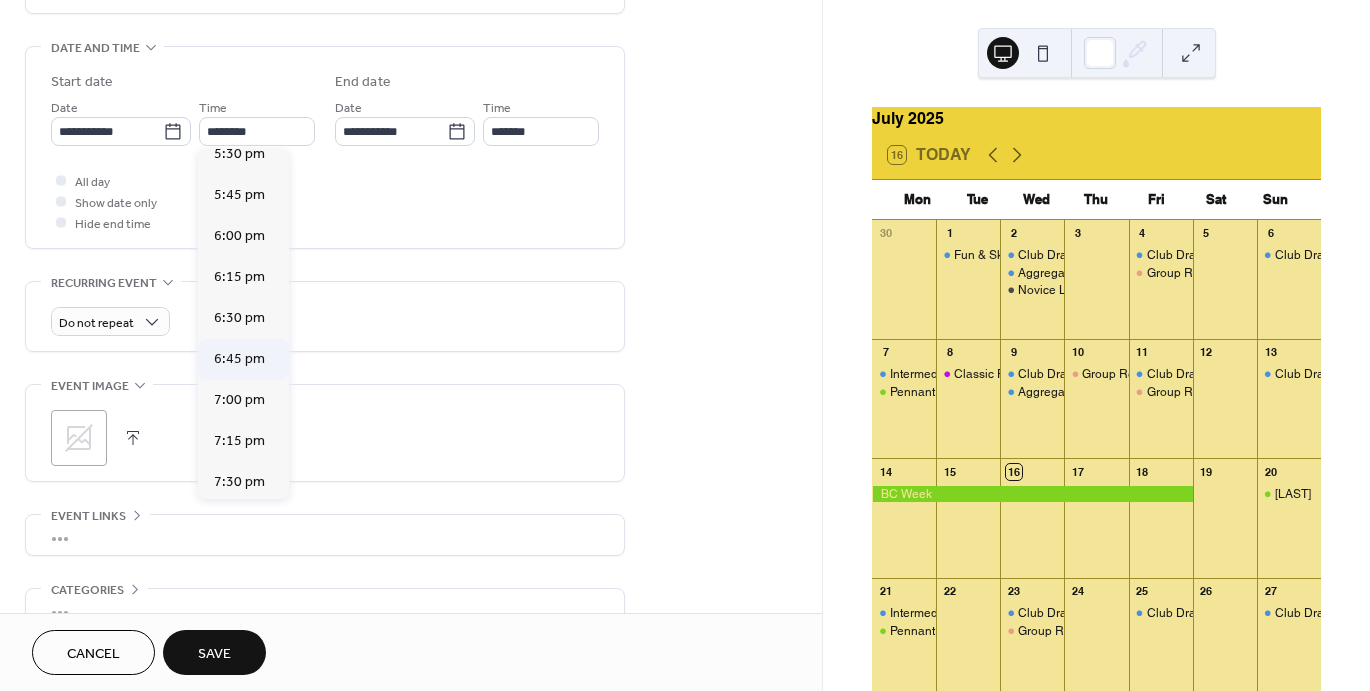 type on "*******" 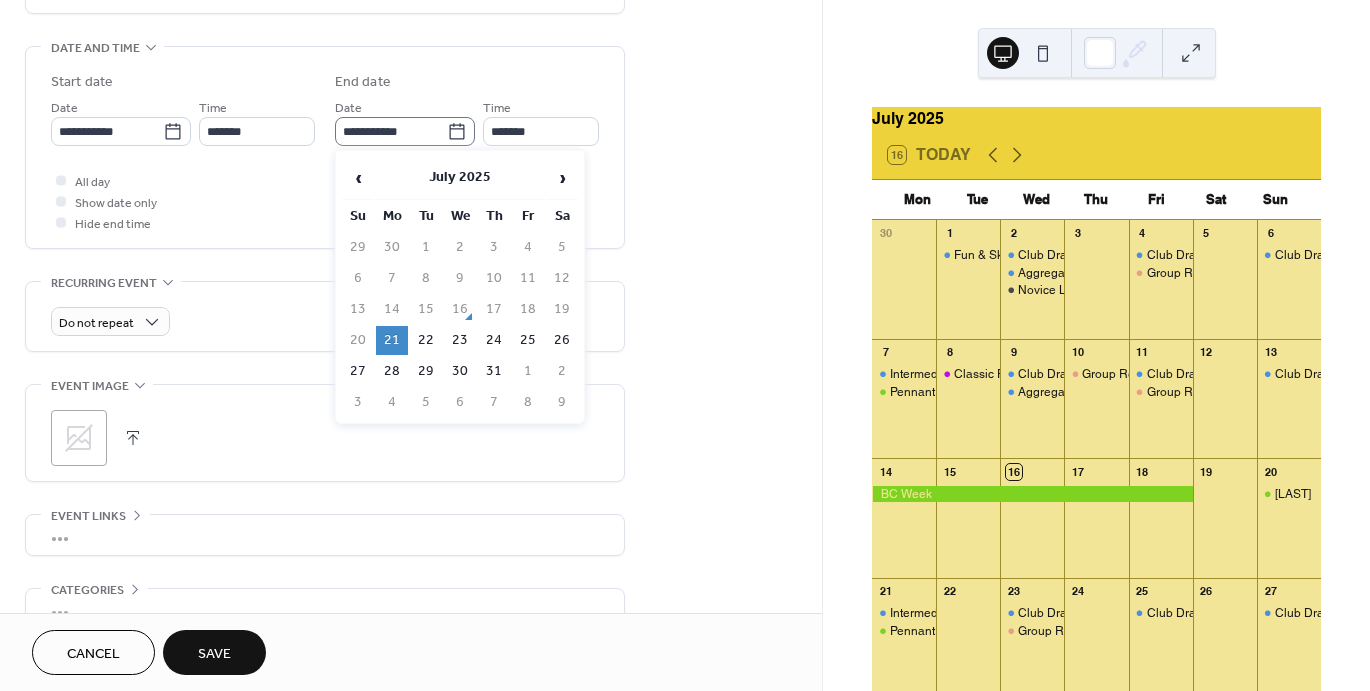 click 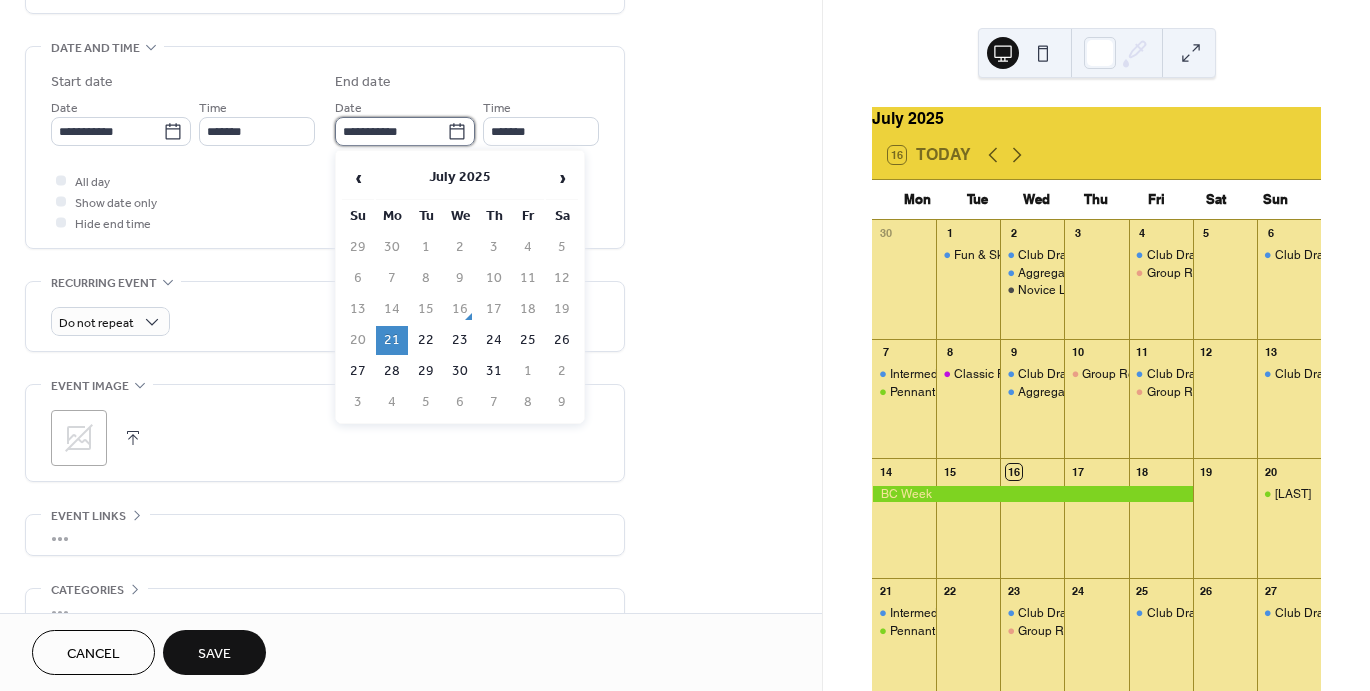 click on "**********" at bounding box center [391, 131] 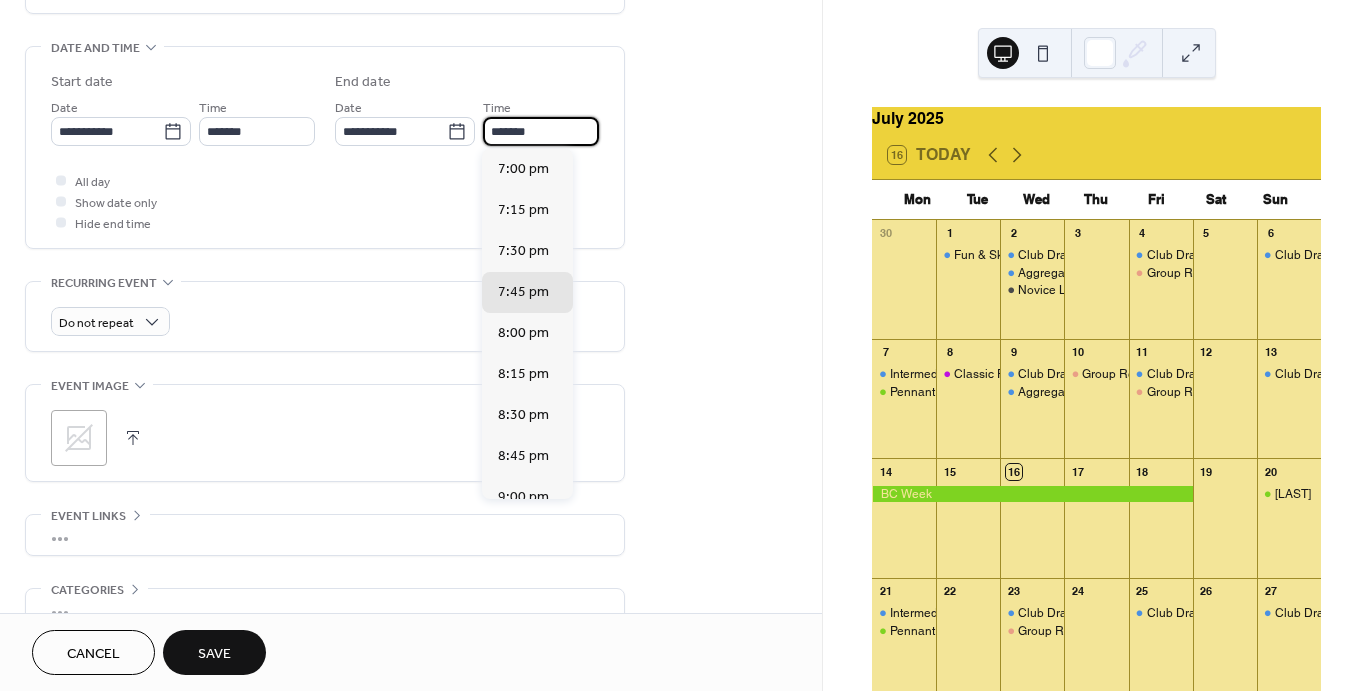 click on "*******" at bounding box center [541, 131] 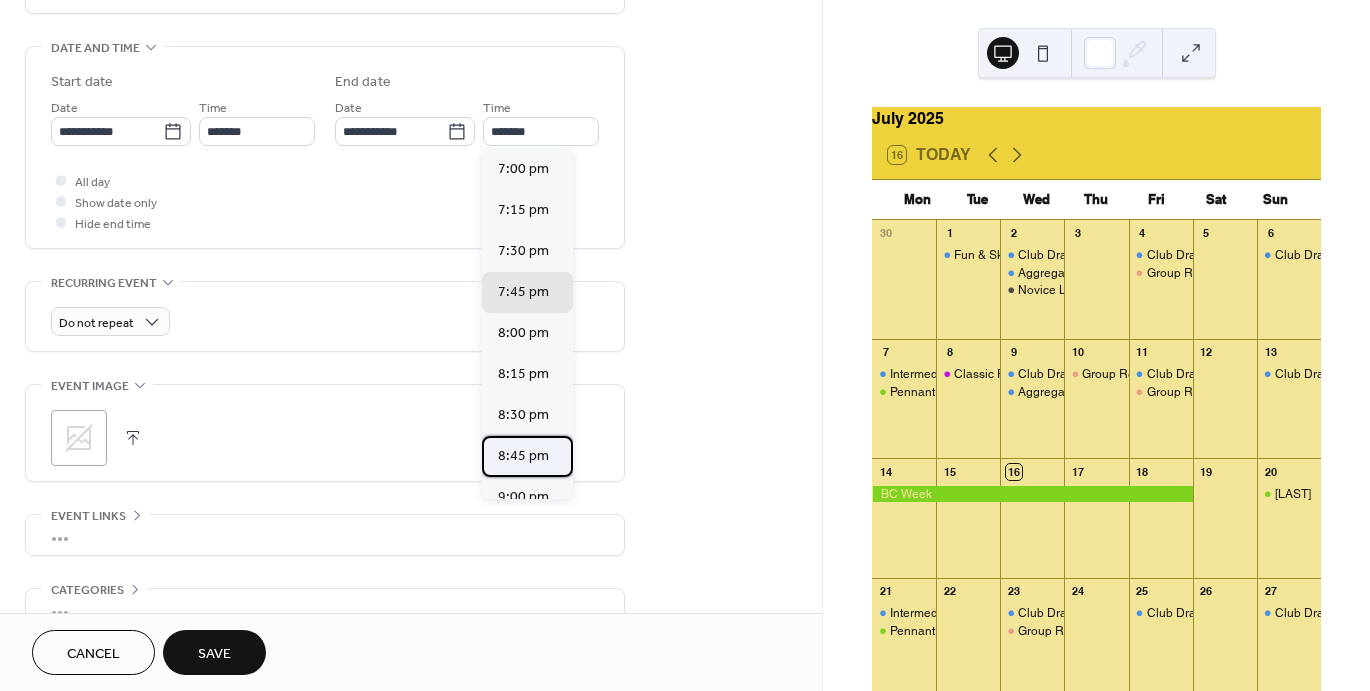 click on "8:45 pm" at bounding box center [523, 455] 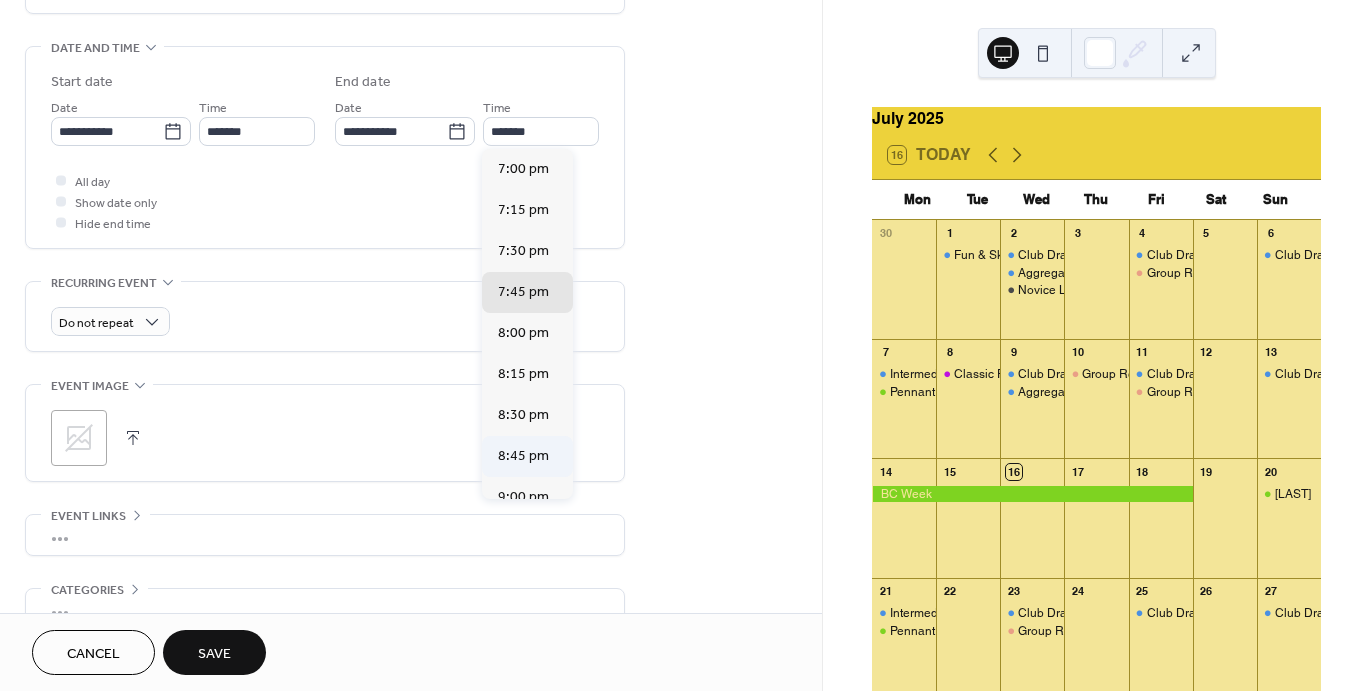 type on "*******" 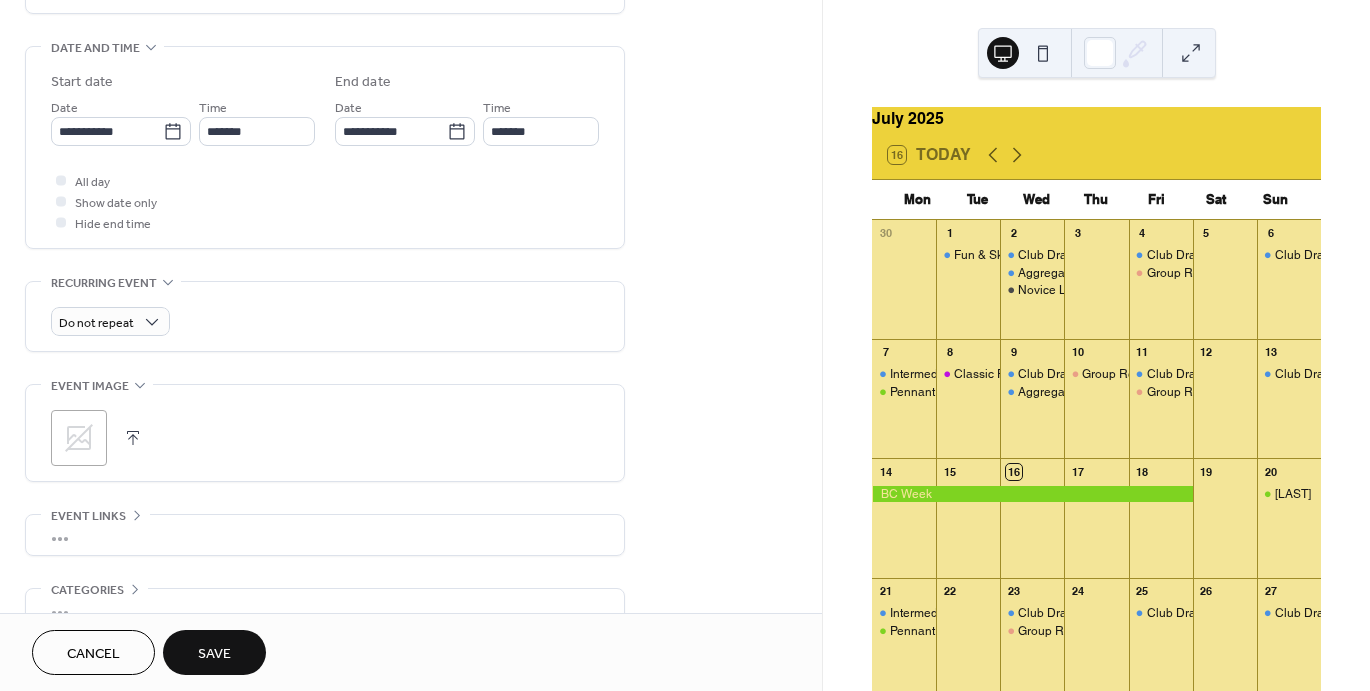 click on "Save" at bounding box center [214, 654] 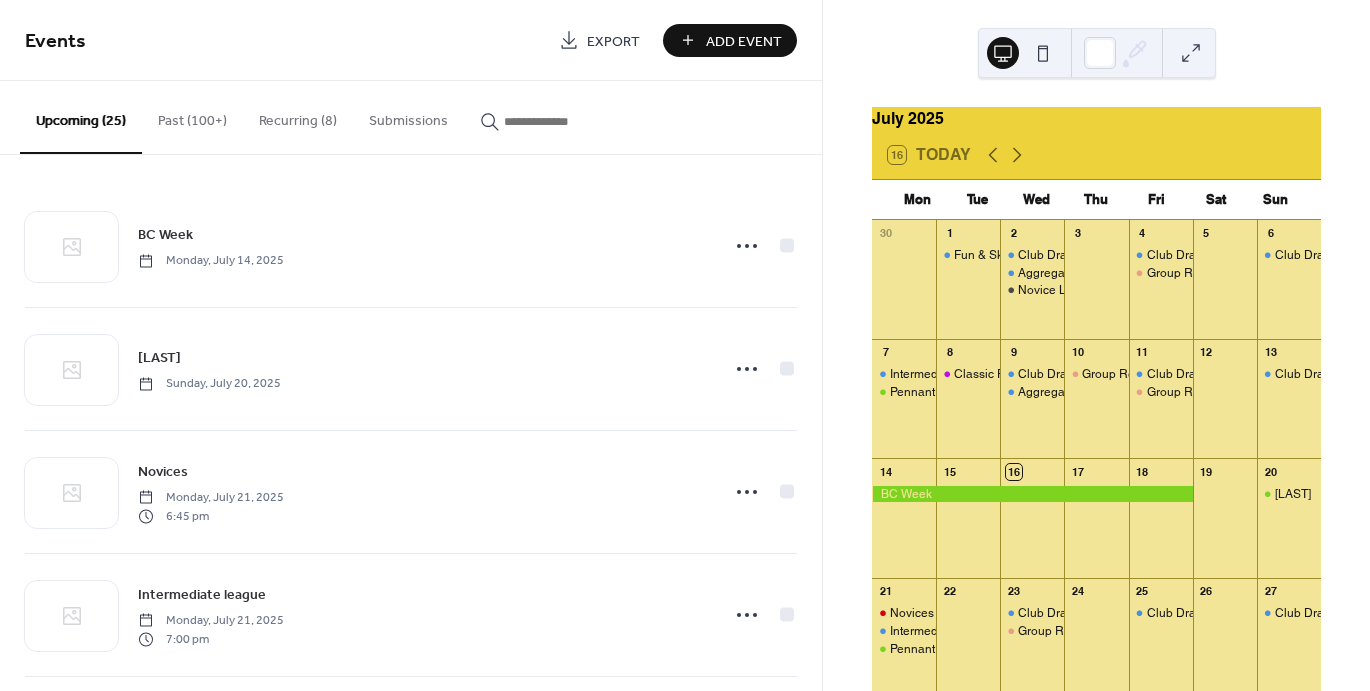scroll, scrollTop: 469, scrollLeft: 0, axis: vertical 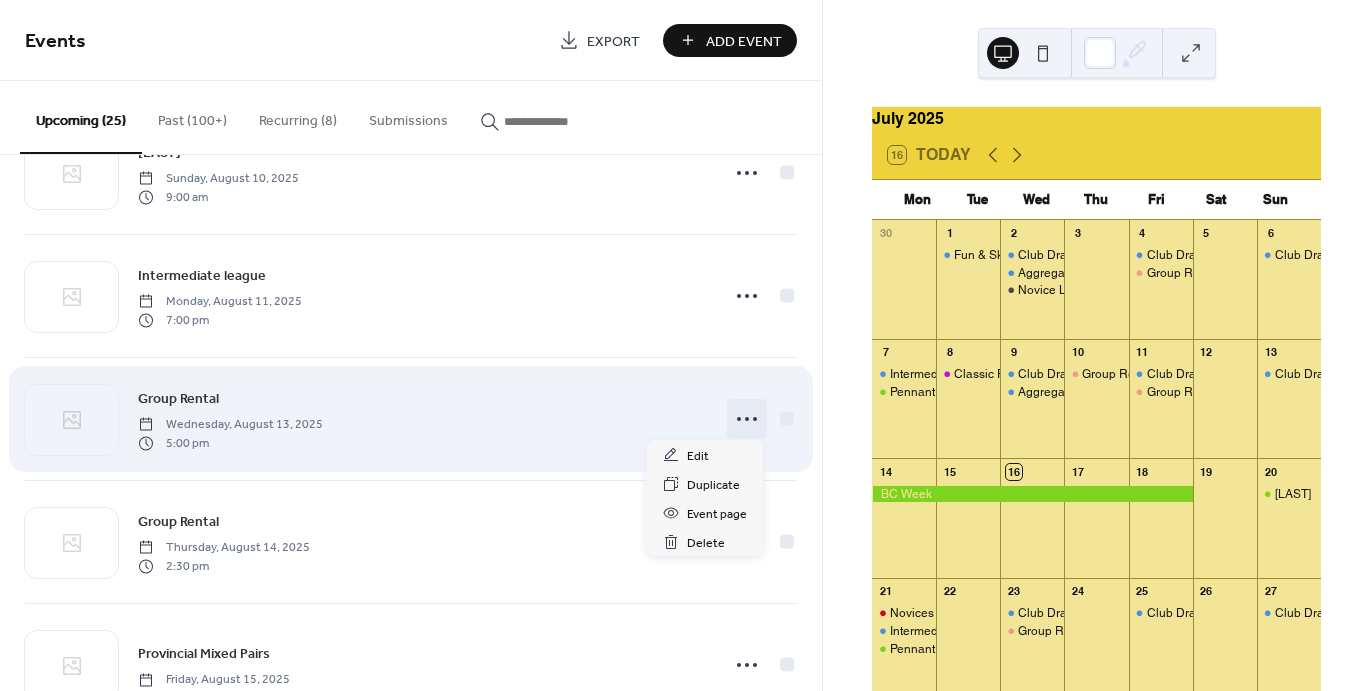 click 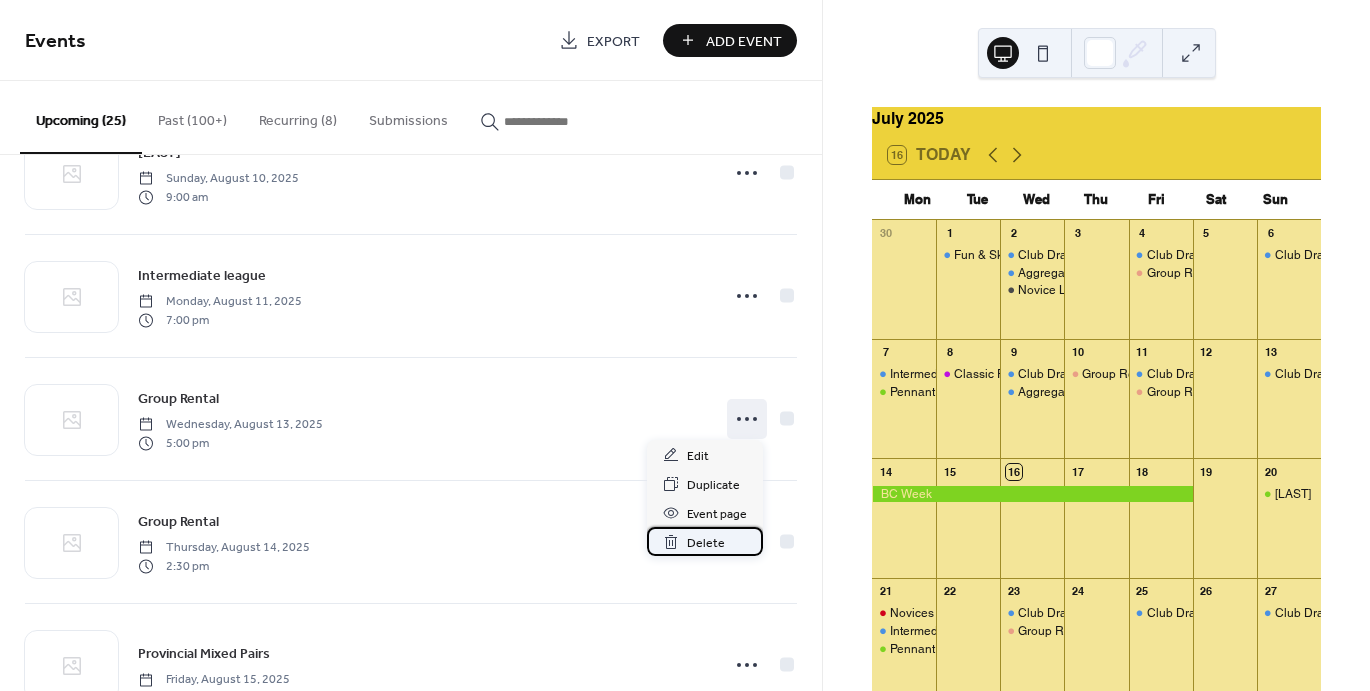 click on "Delete" at bounding box center (706, 543) 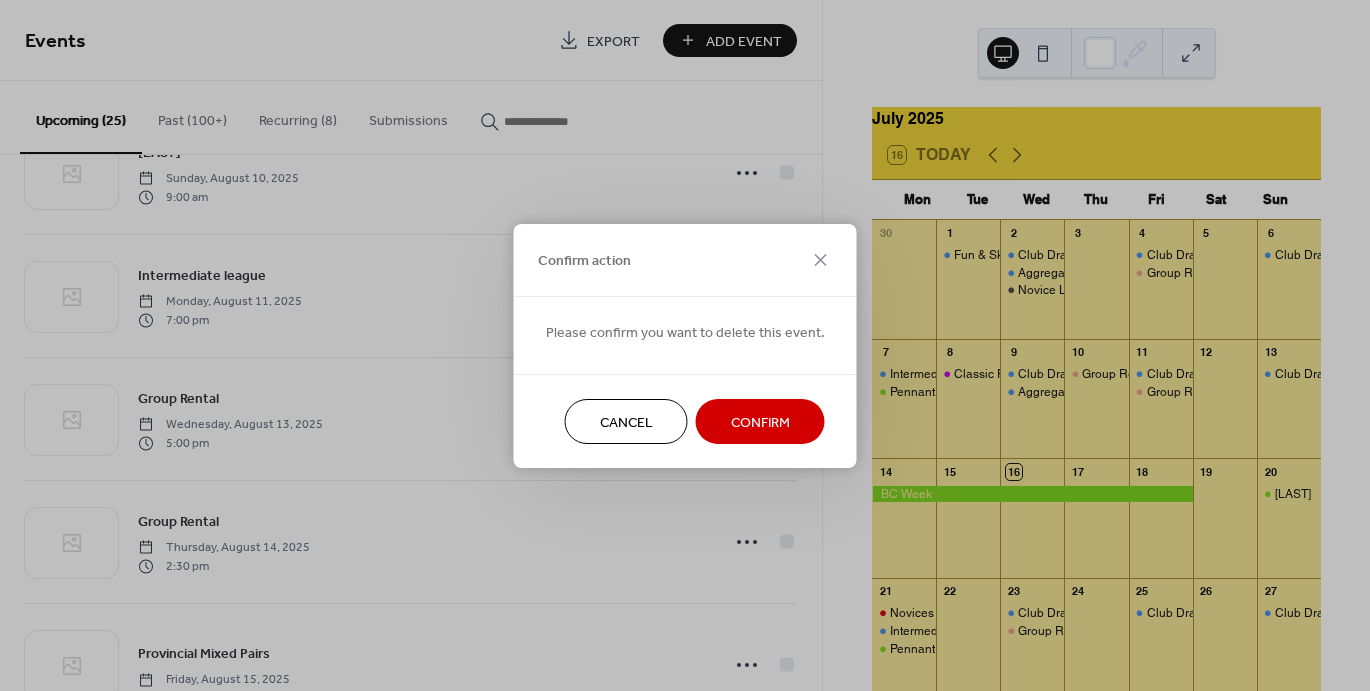 click on "Confirm" at bounding box center [760, 422] 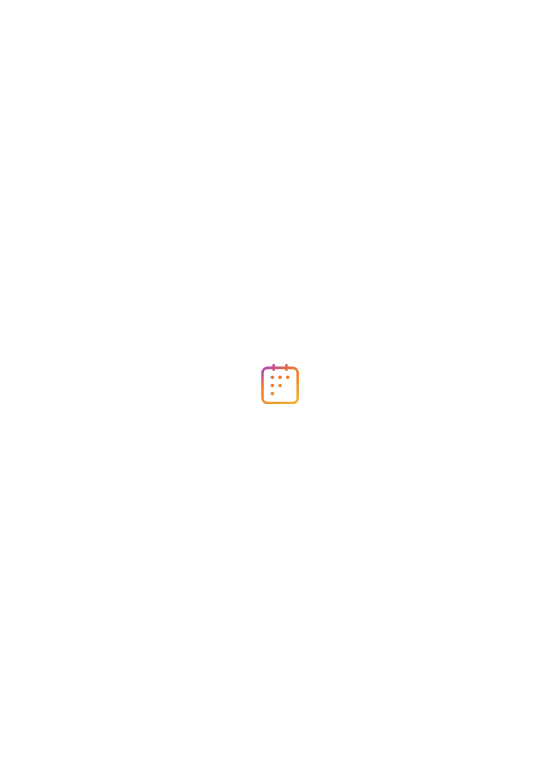 scroll, scrollTop: 0, scrollLeft: 0, axis: both 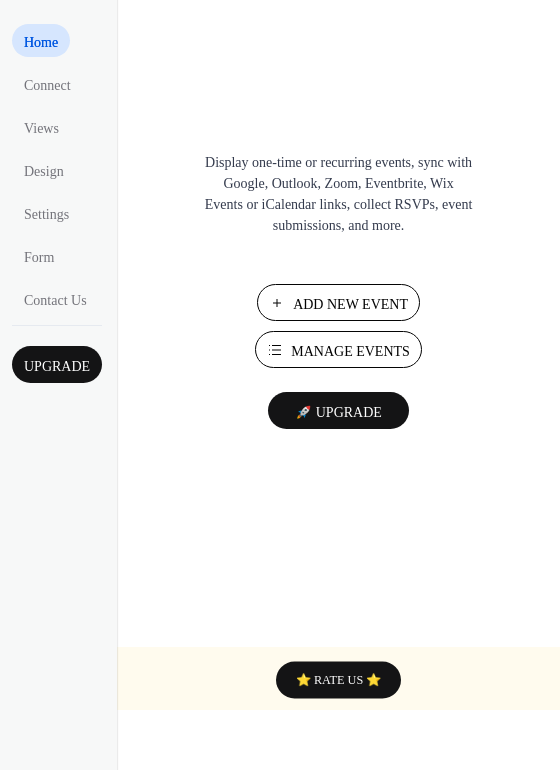 click on "Add New Event" at bounding box center (350, 304) 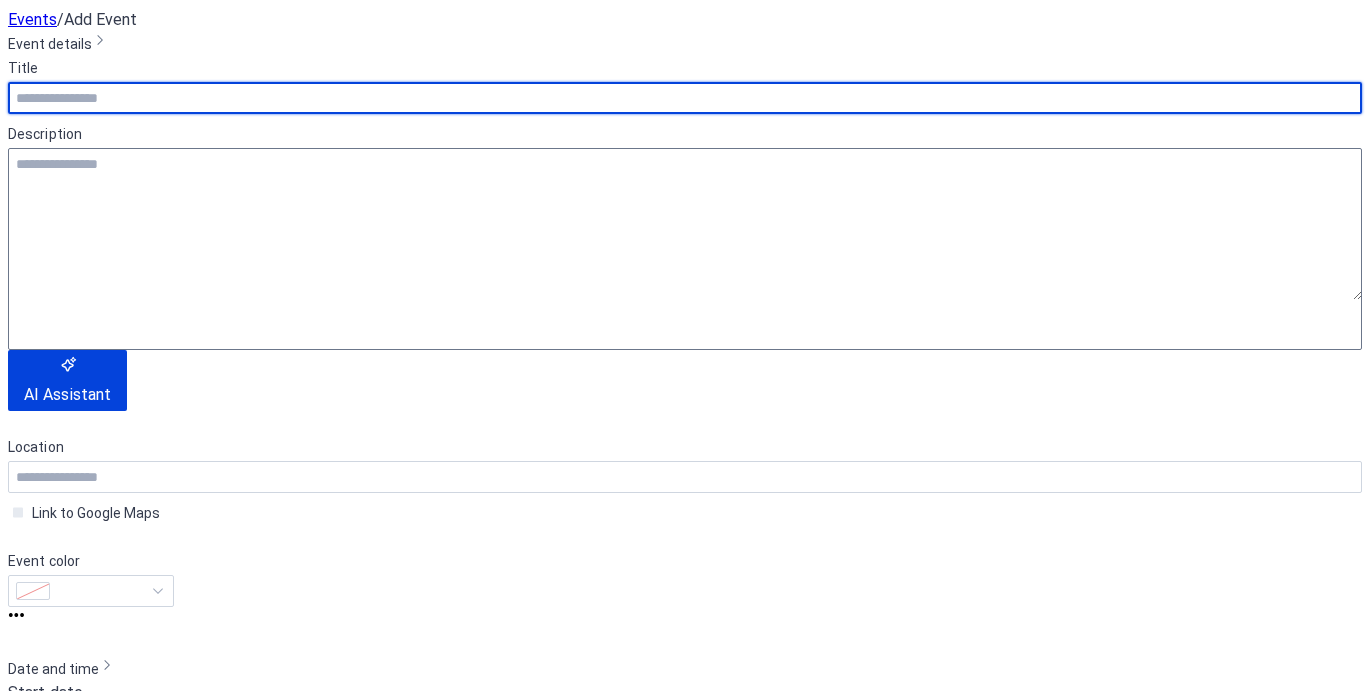 scroll, scrollTop: 0, scrollLeft: 0, axis: both 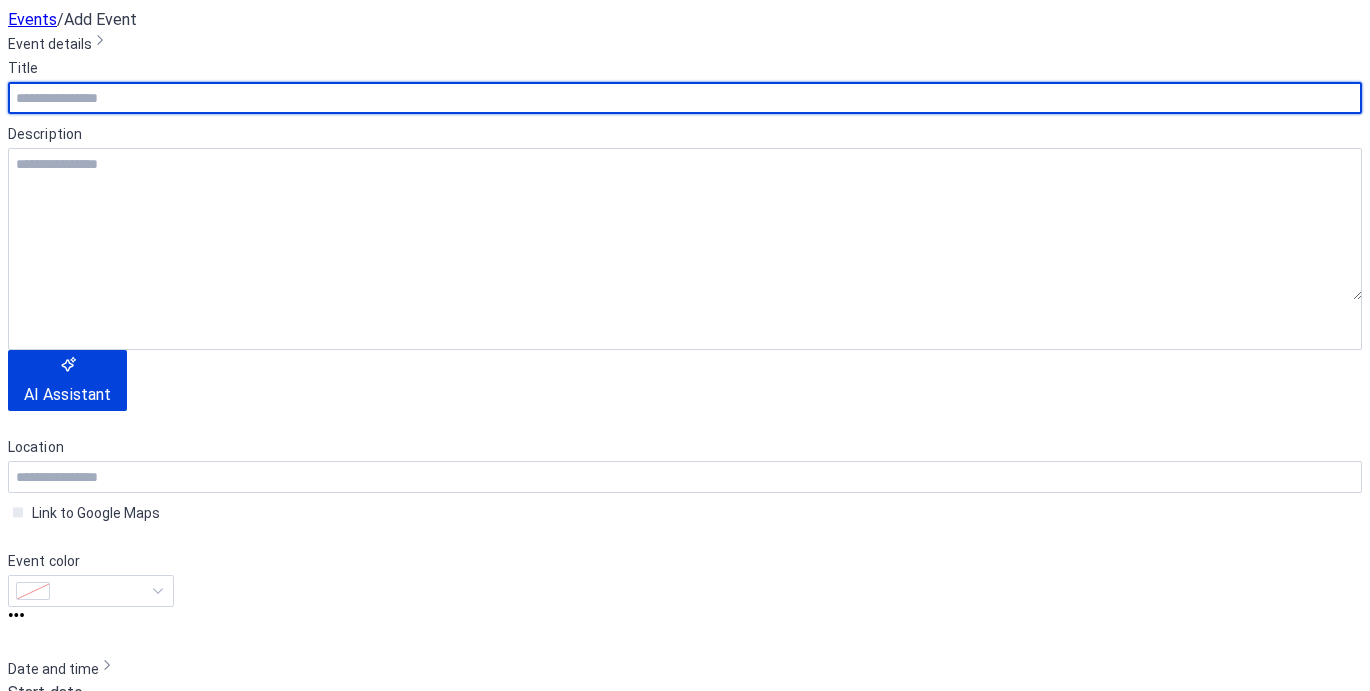 click at bounding box center (685, 98) 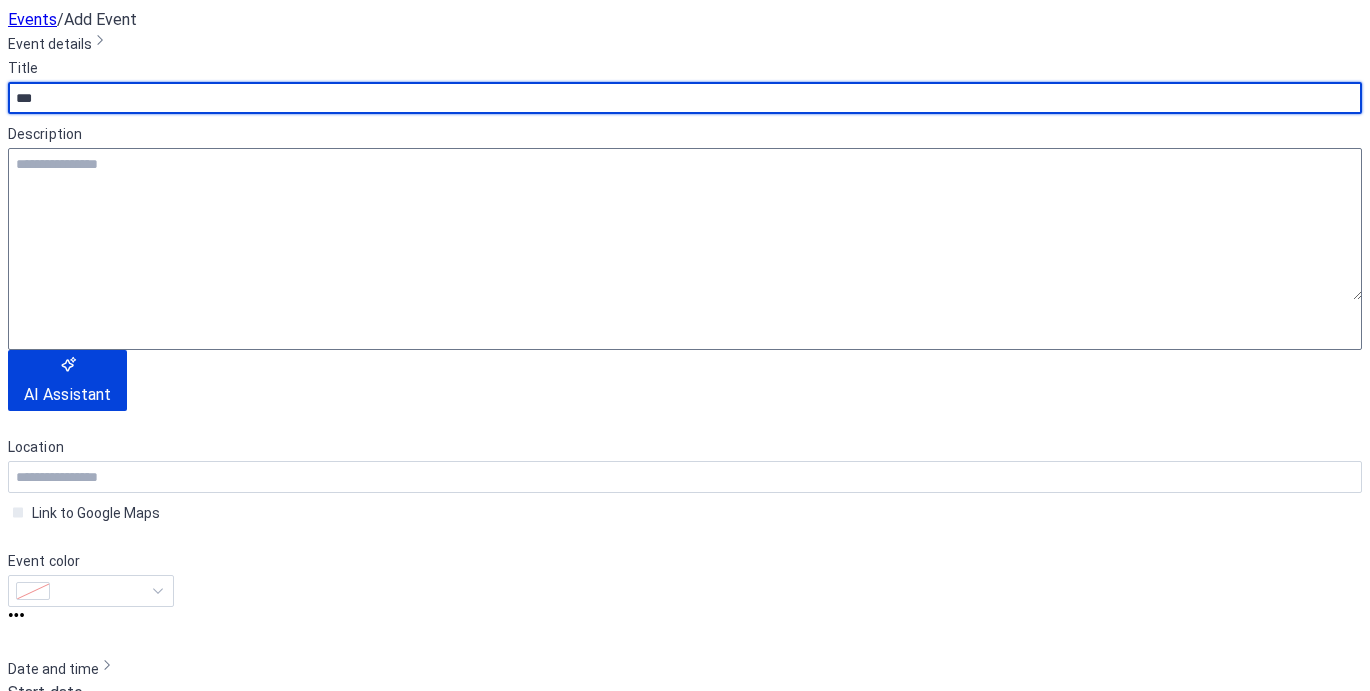 type on "***" 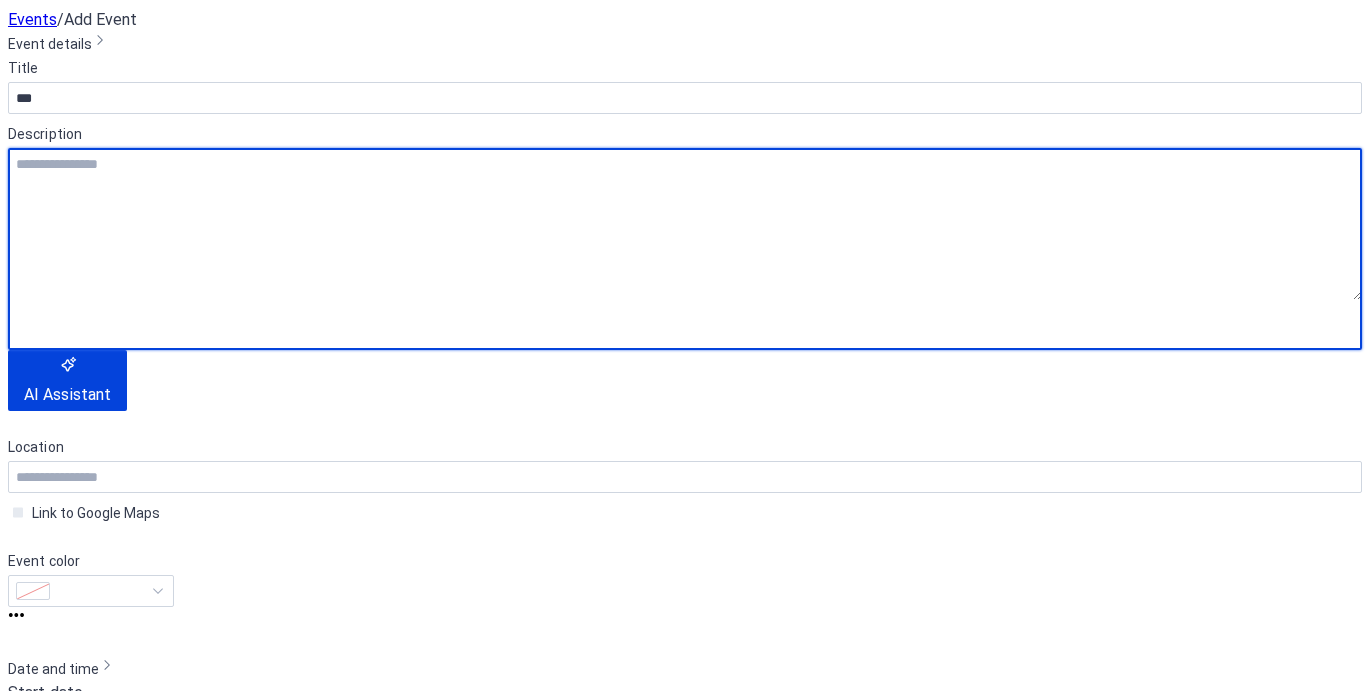 click at bounding box center [685, 224] 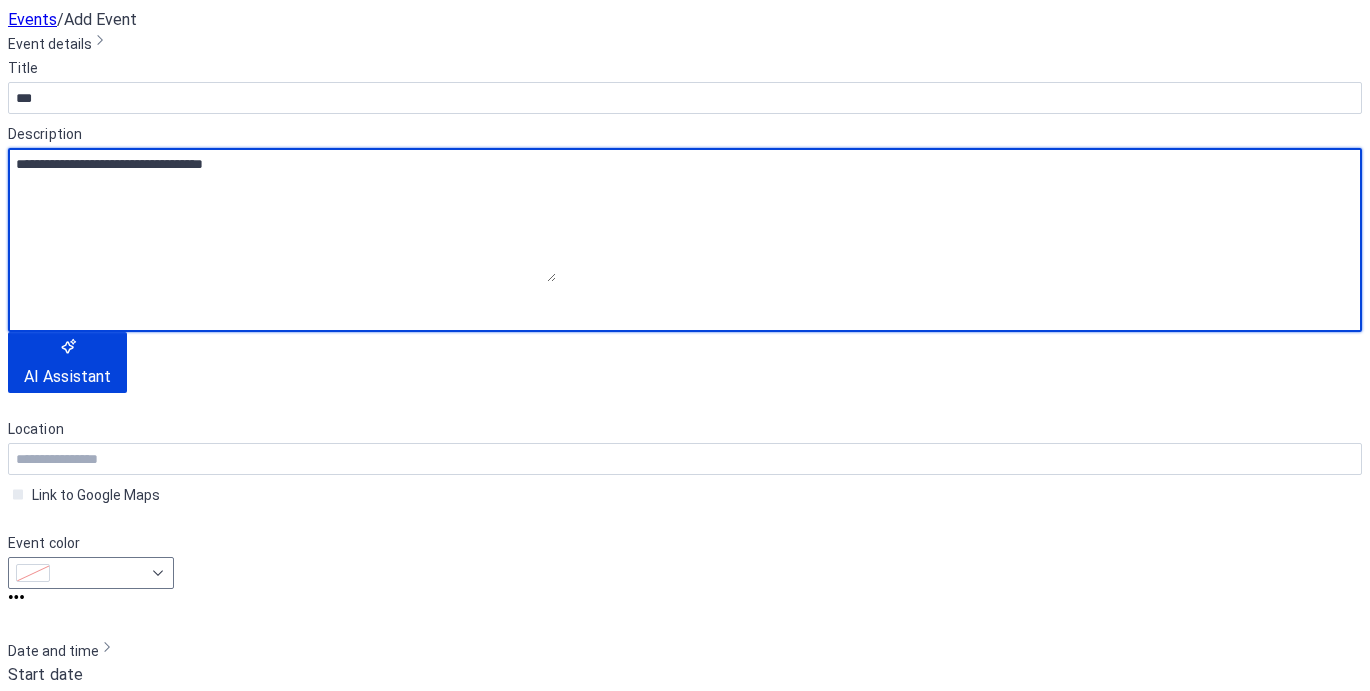 type on "**********" 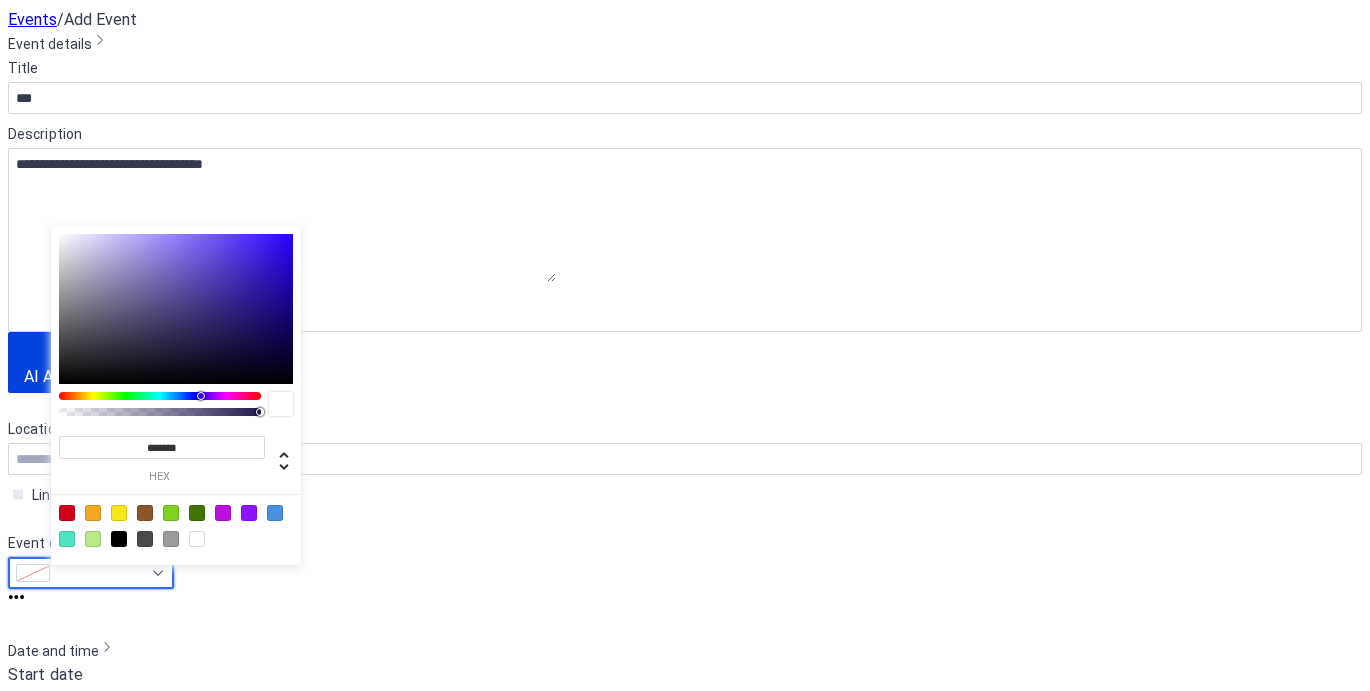 click at bounding box center (91, 573) 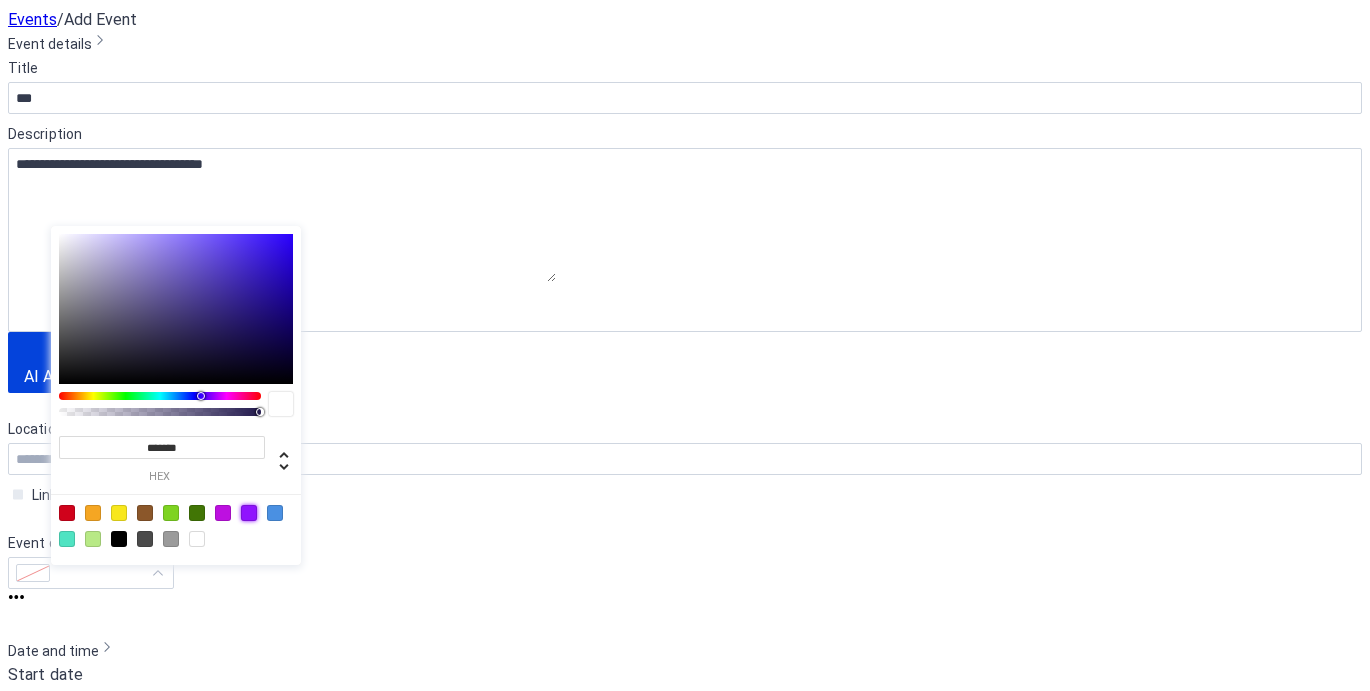 click at bounding box center [249, 513] 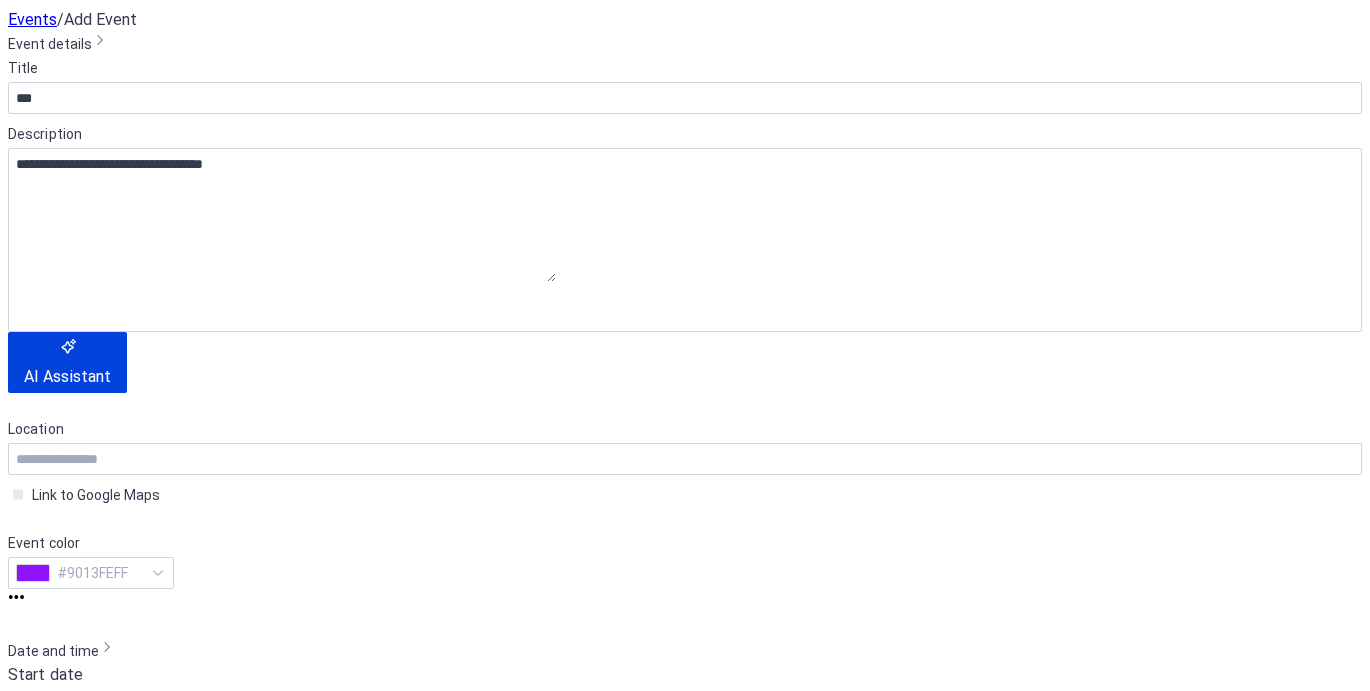 drag, startPoint x: 814, startPoint y: 212, endPoint x: 816, endPoint y: 227, distance: 15.132746 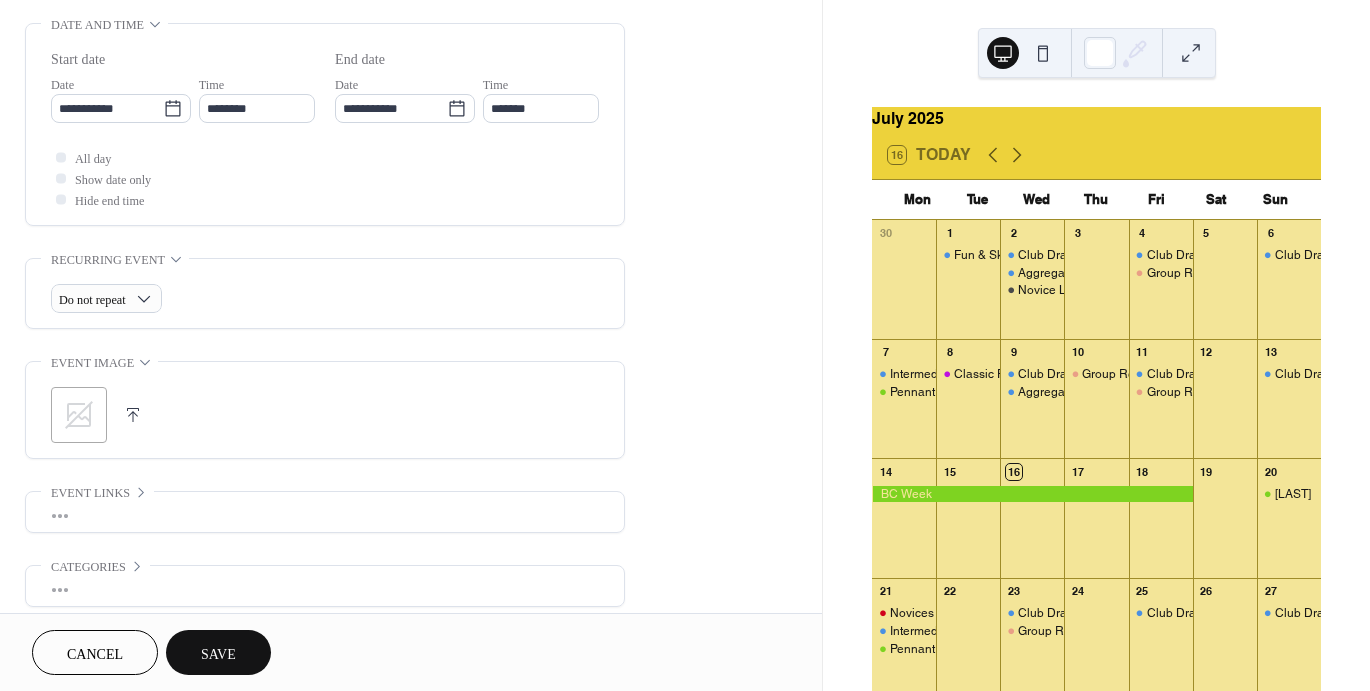 scroll, scrollTop: 633, scrollLeft: 0, axis: vertical 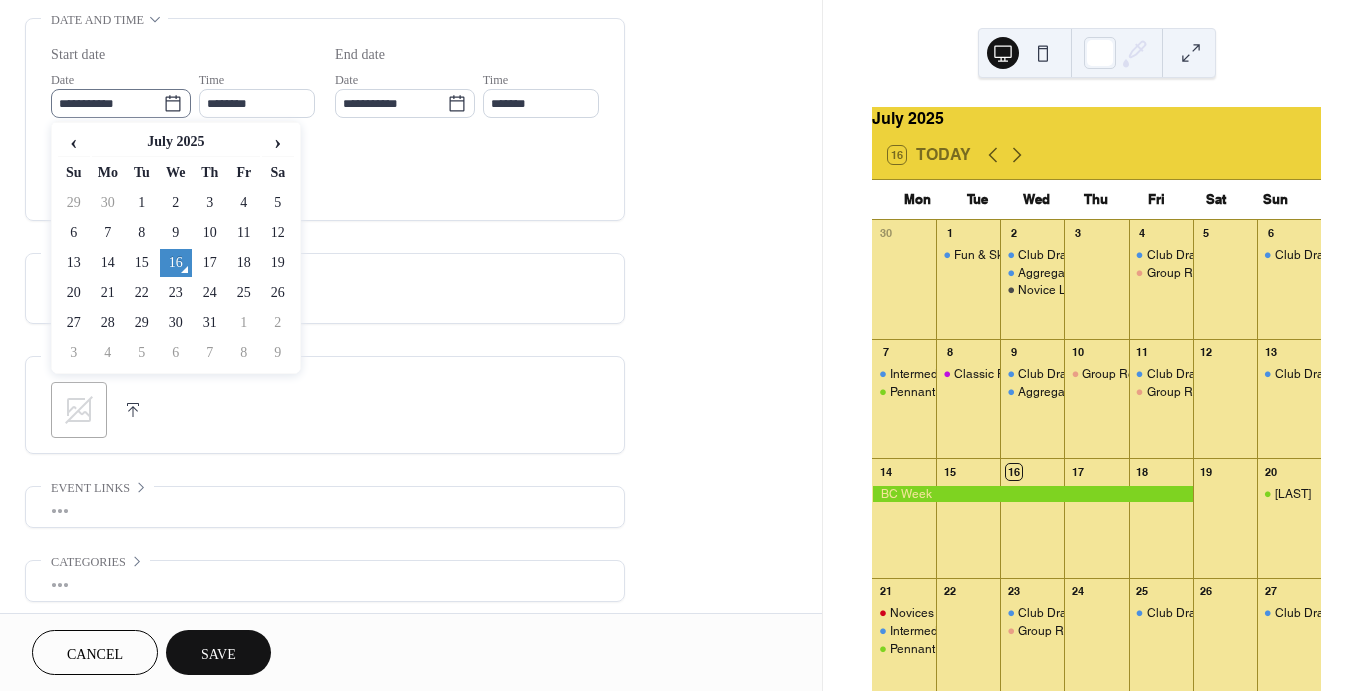 click 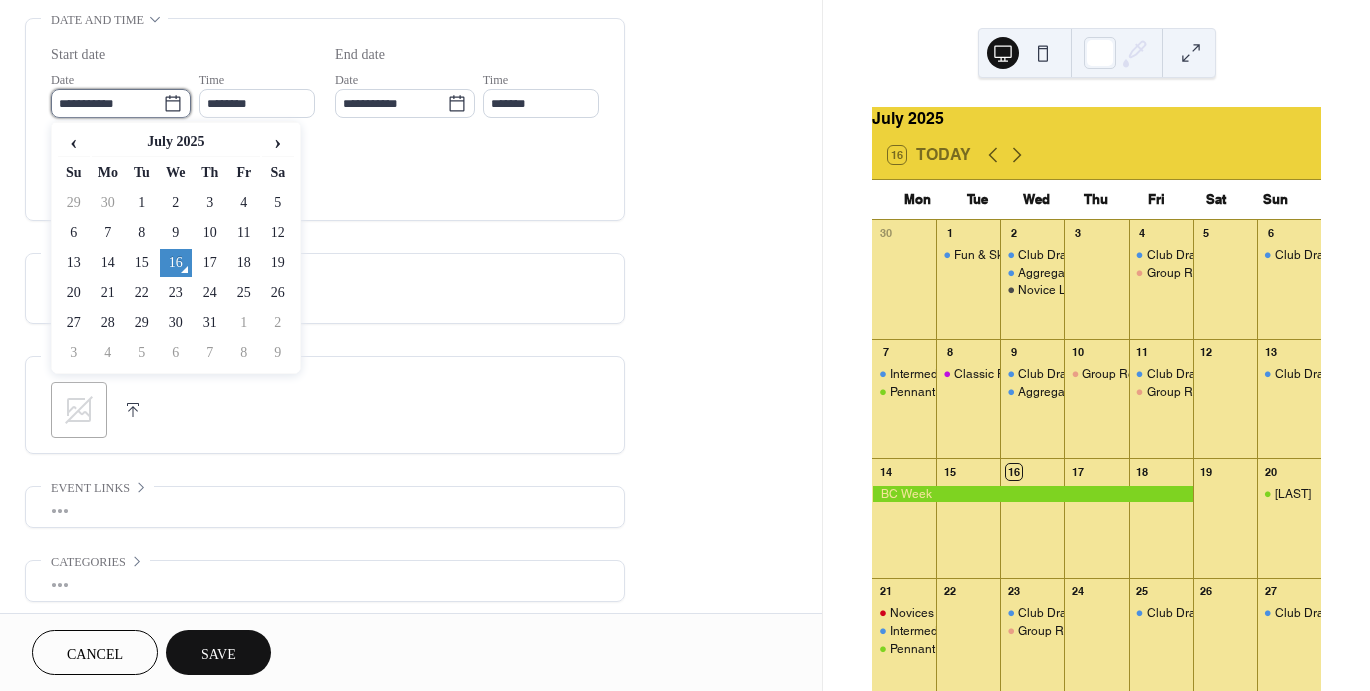 click on "**********" at bounding box center [107, 103] 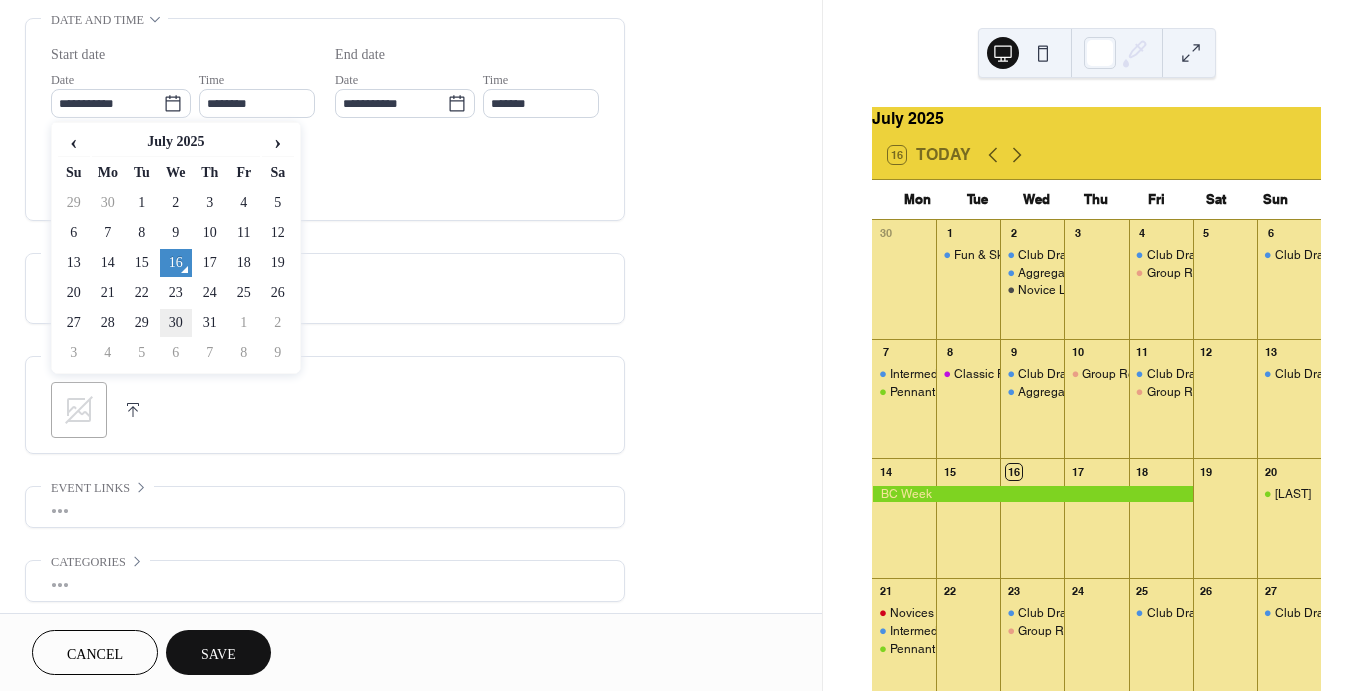 click on "30" at bounding box center (176, 323) 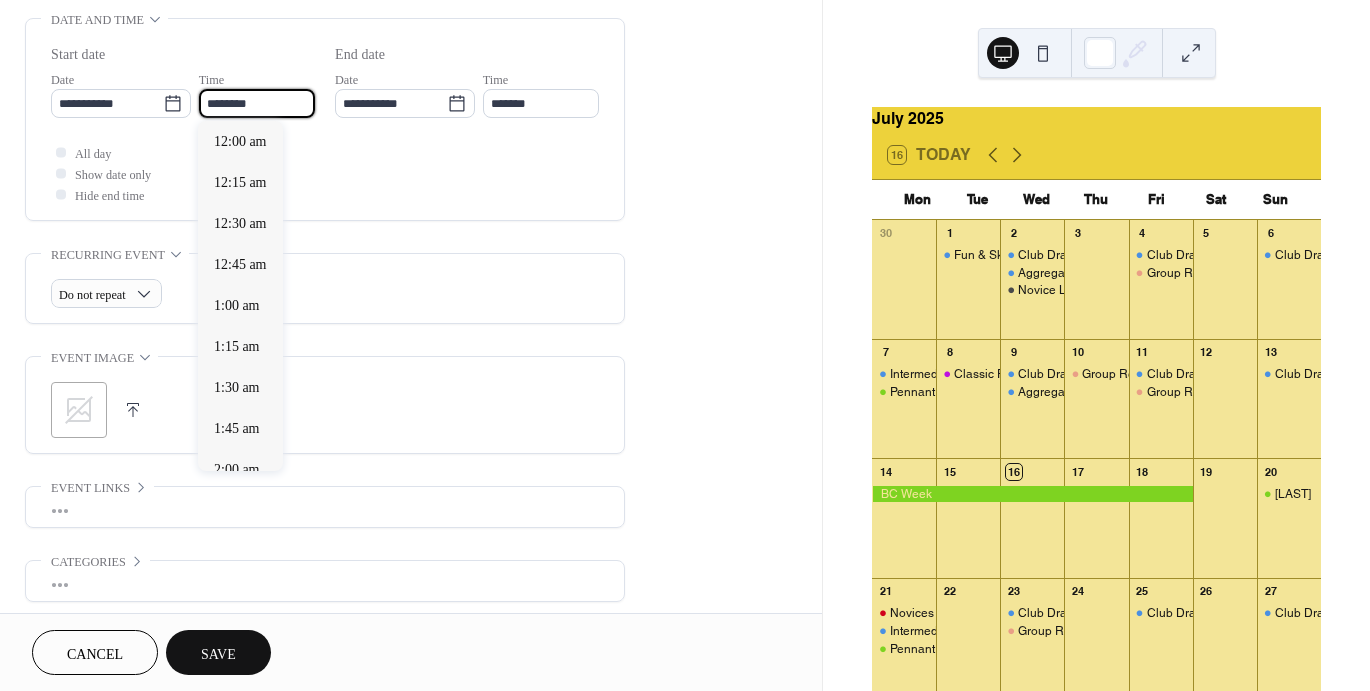 scroll, scrollTop: 1968, scrollLeft: 0, axis: vertical 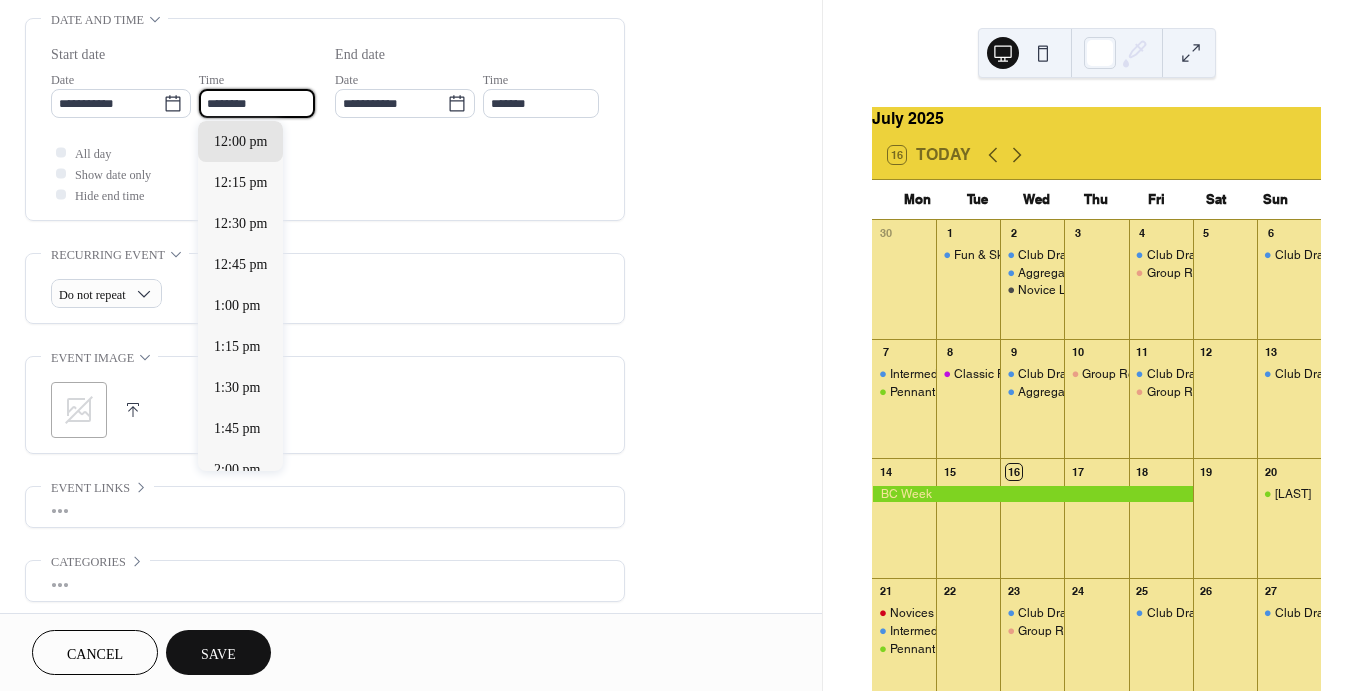 click on "********" at bounding box center (257, 103) 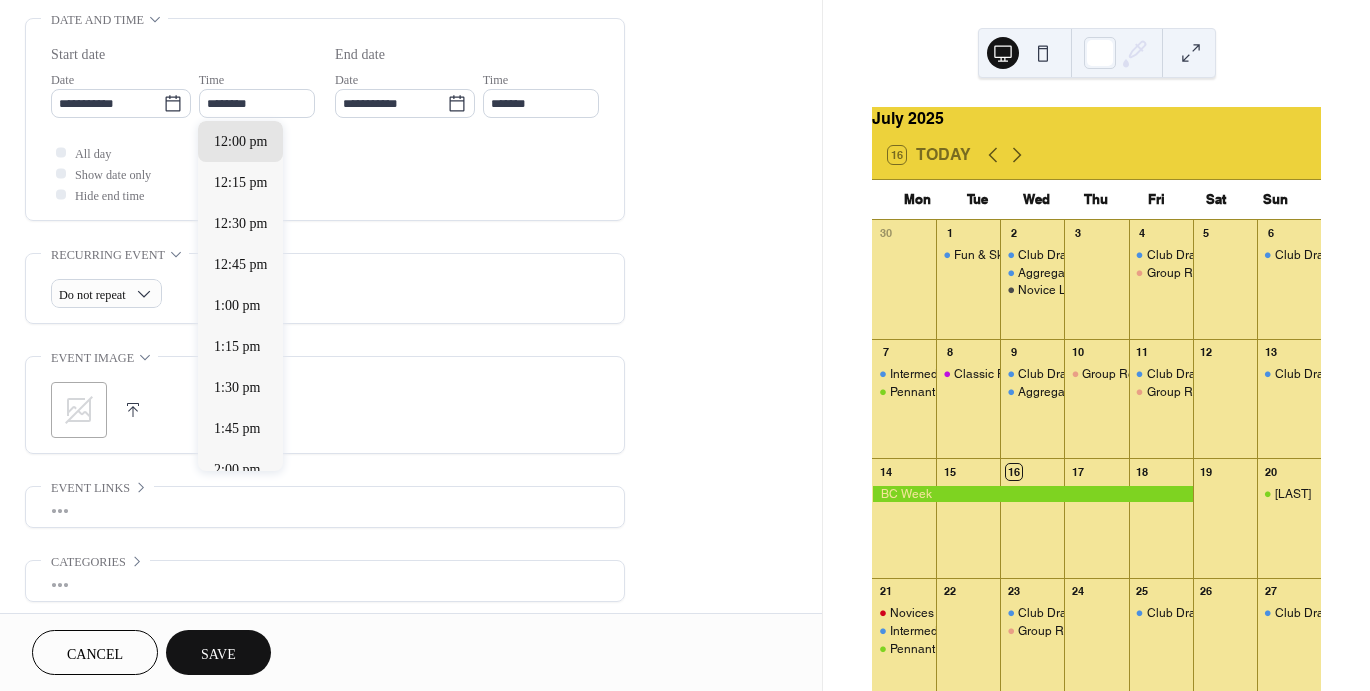 scroll, scrollTop: 2273, scrollLeft: 0, axis: vertical 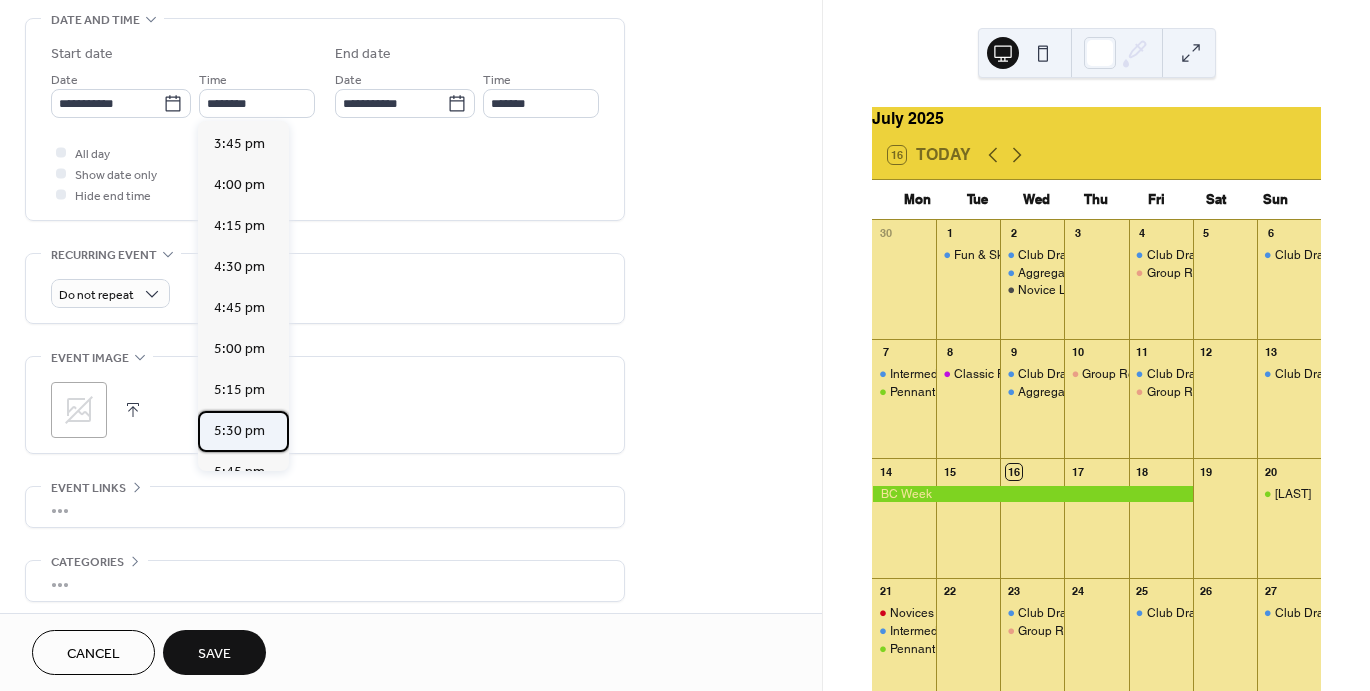 click on "5:30 pm" at bounding box center [239, 430] 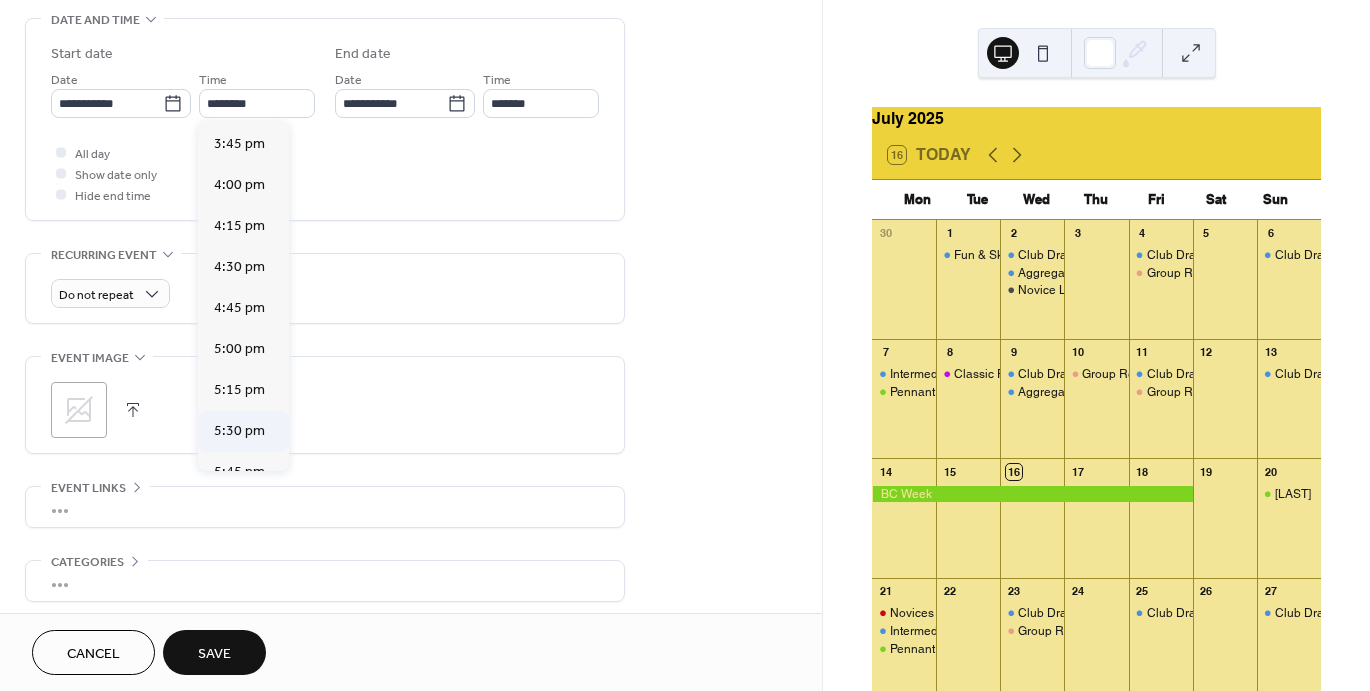 type on "*******" 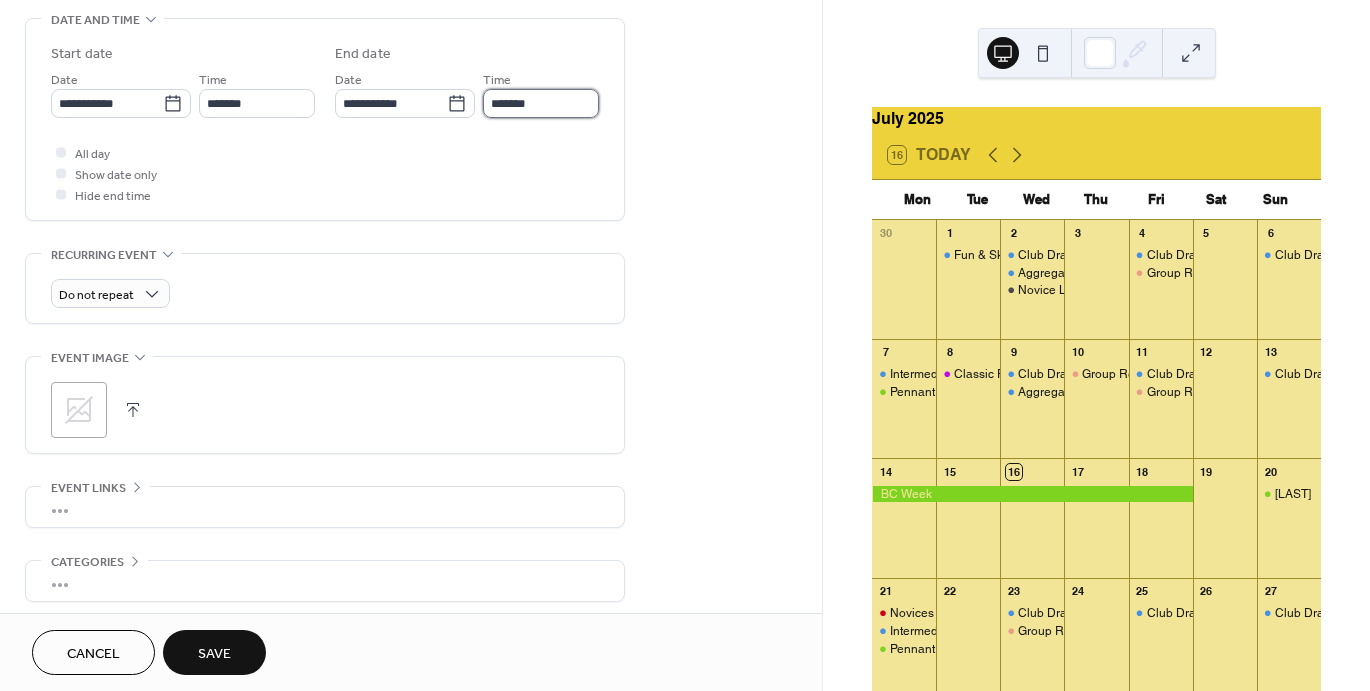 click on "*******" at bounding box center (541, 103) 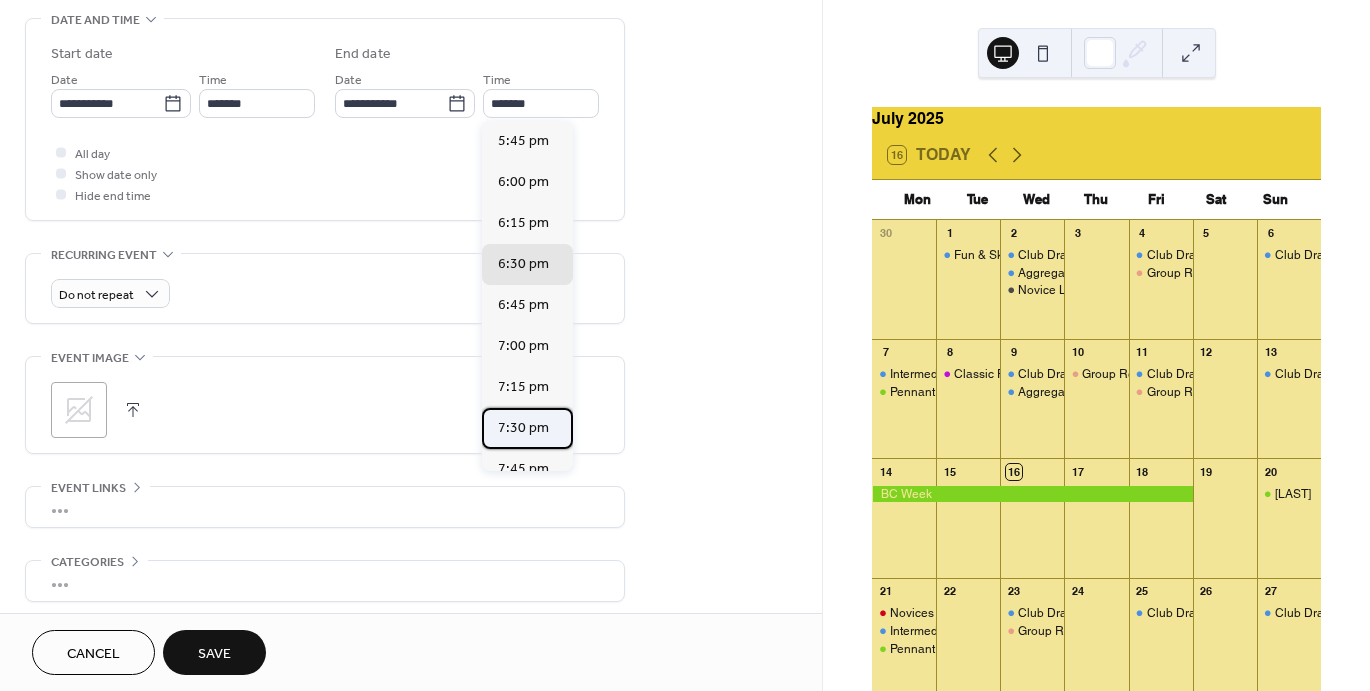click on "7:30 pm" at bounding box center (523, 427) 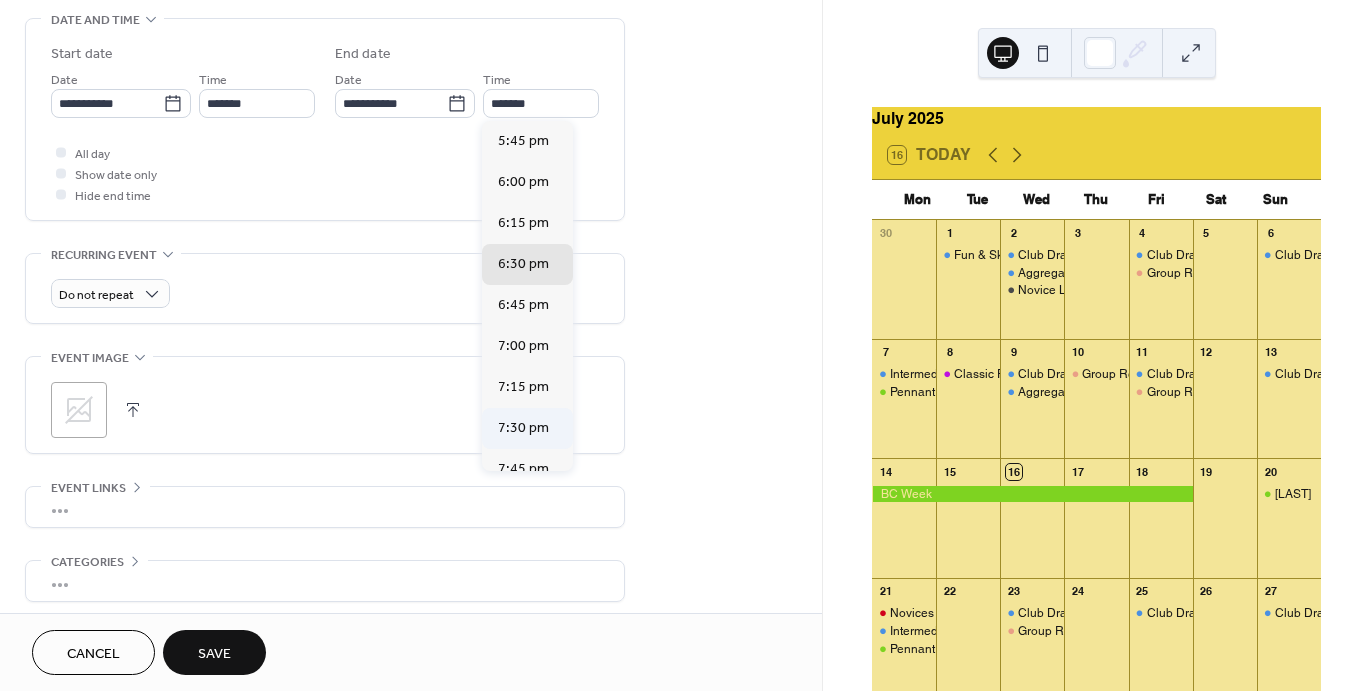 type on "*******" 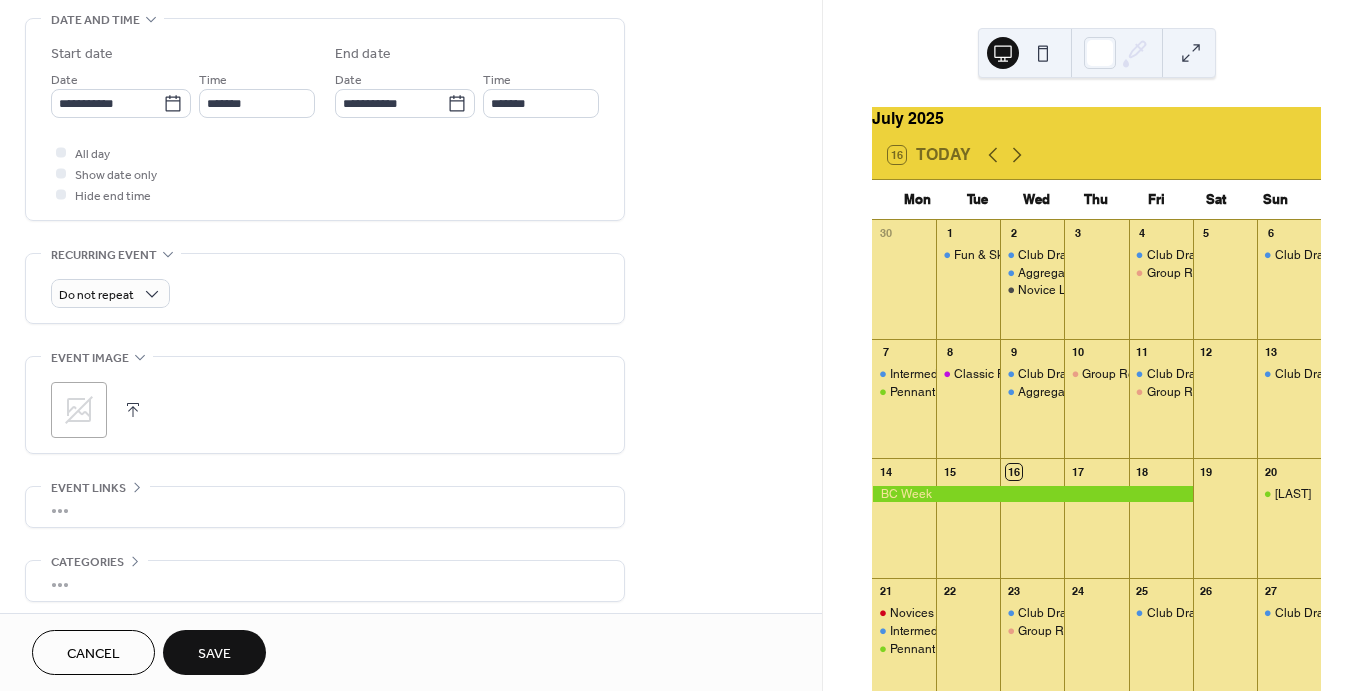 click on "Save" at bounding box center [214, 654] 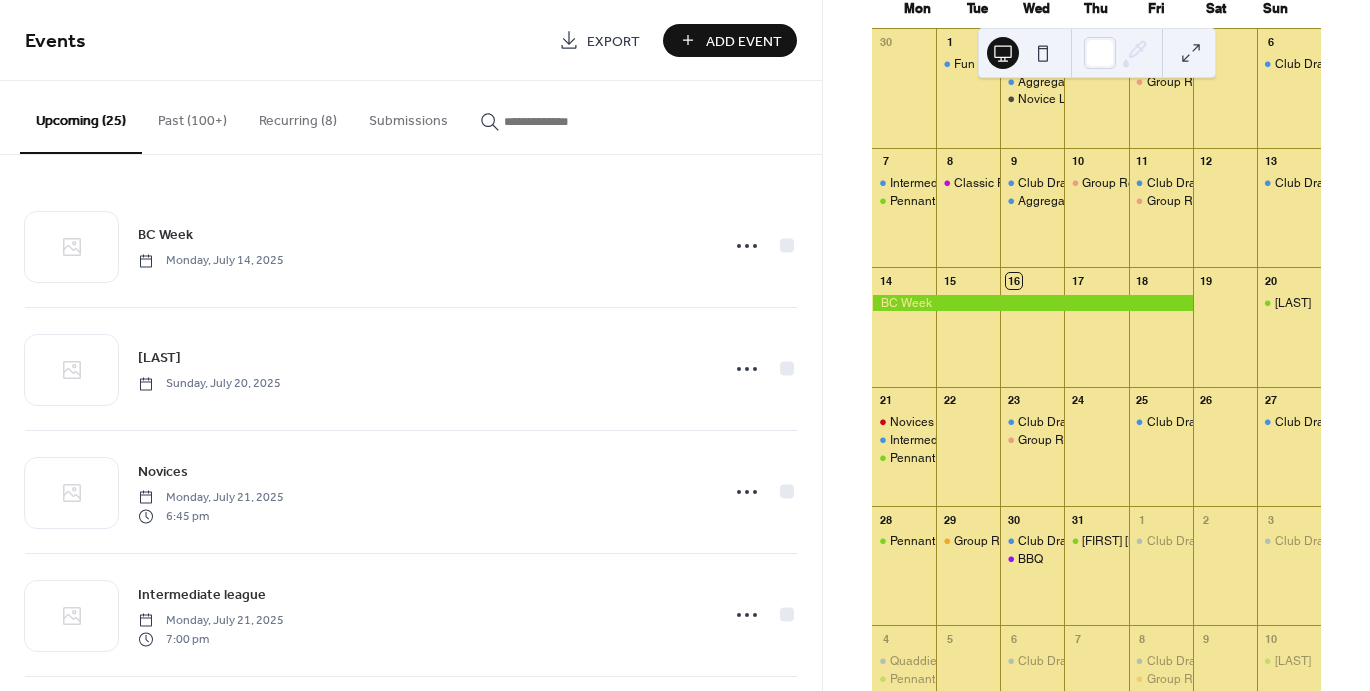 scroll, scrollTop: 199, scrollLeft: 0, axis: vertical 